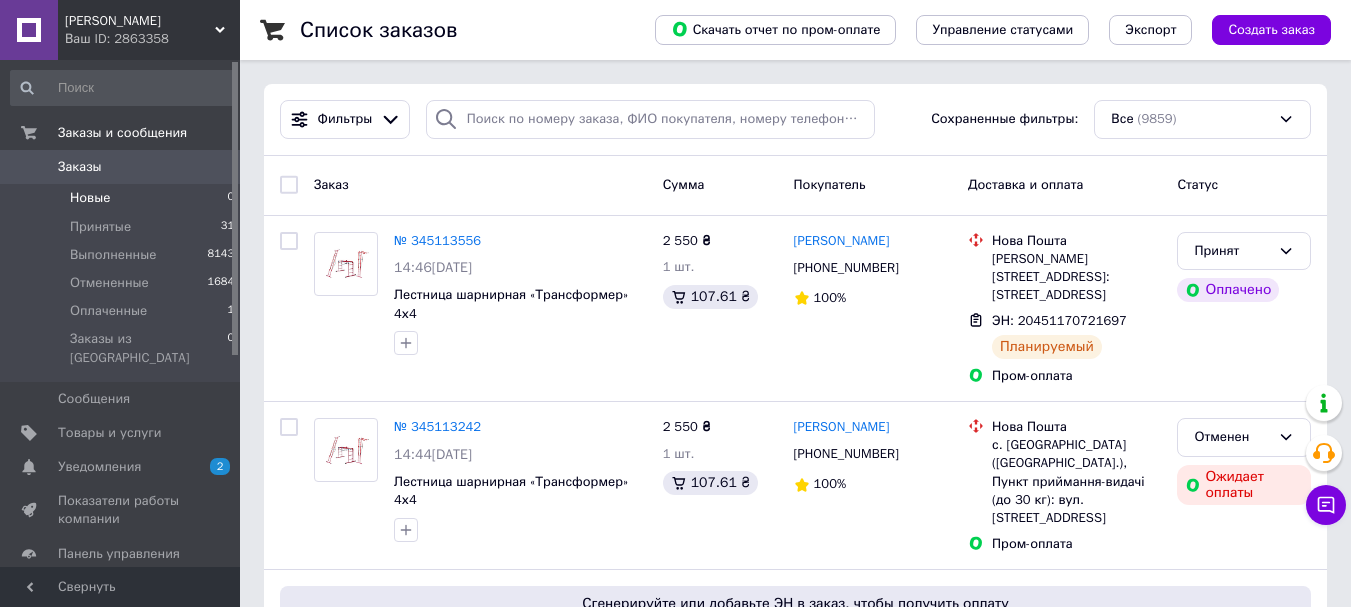 scroll, scrollTop: 0, scrollLeft: 0, axis: both 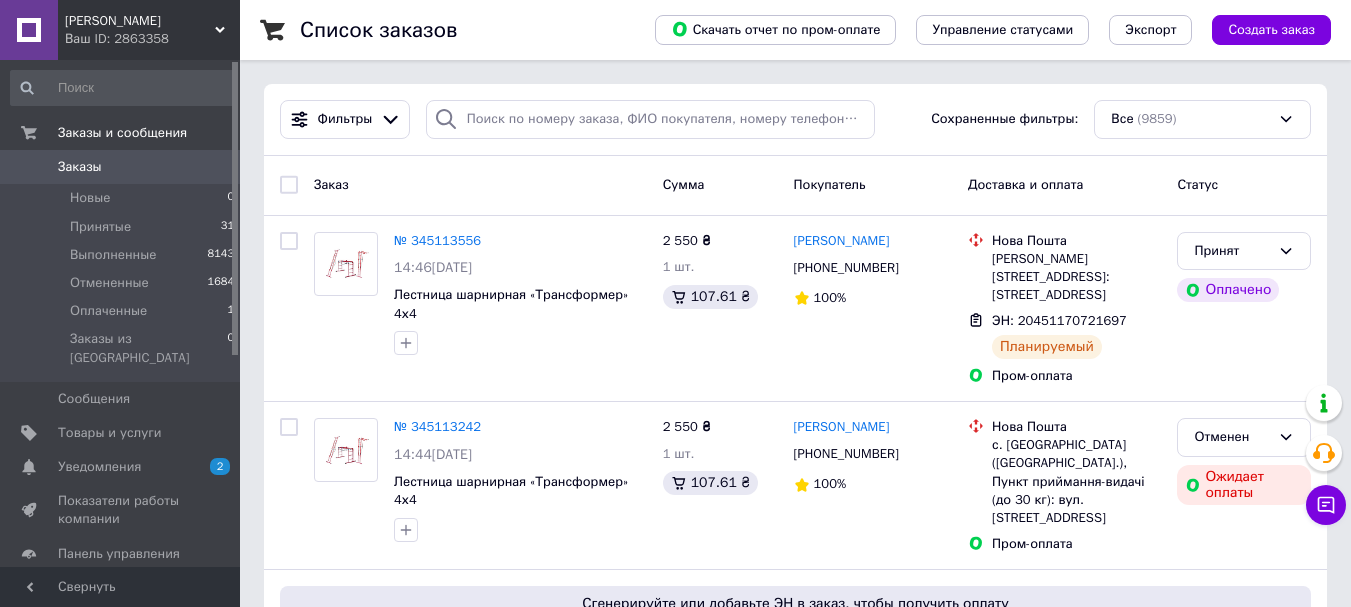 click on "Заказы" at bounding box center (121, 167) 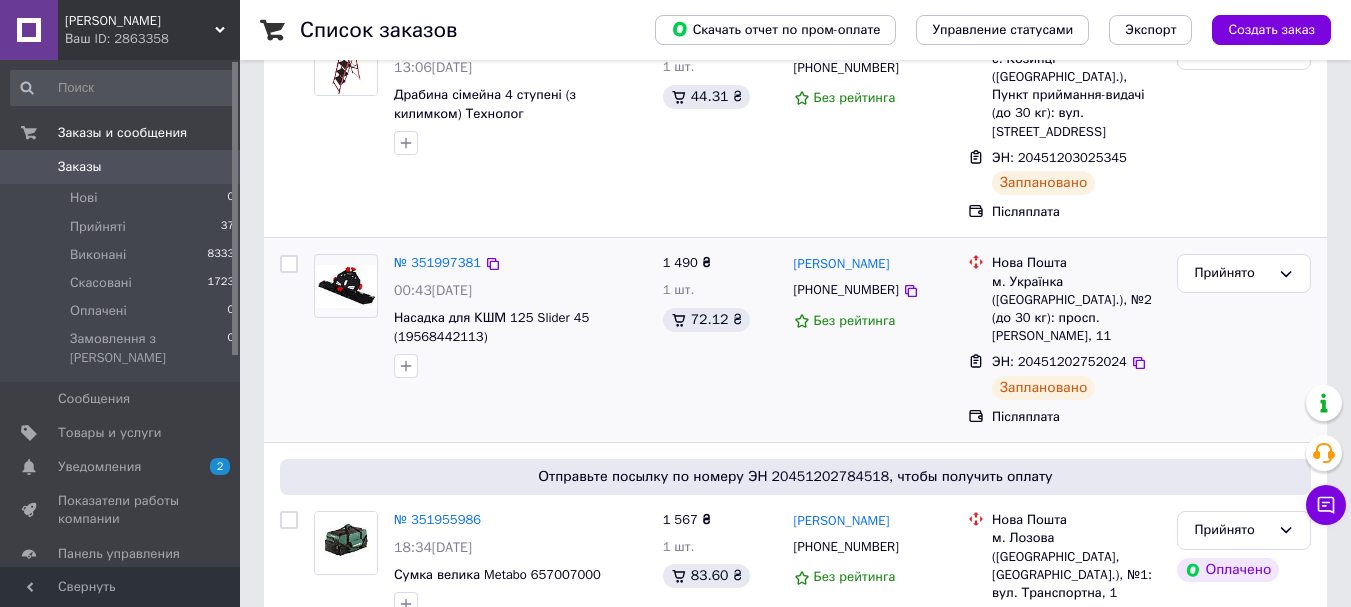 scroll, scrollTop: 0, scrollLeft: 0, axis: both 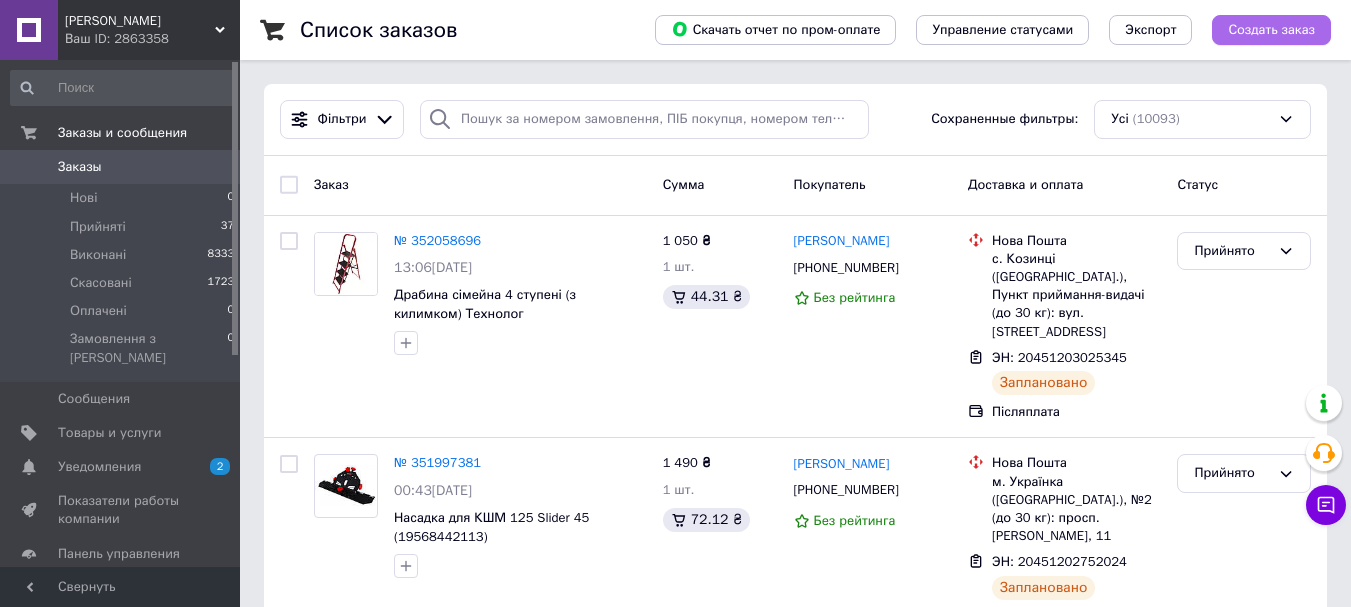 click on "Создать заказ" at bounding box center [1271, 30] 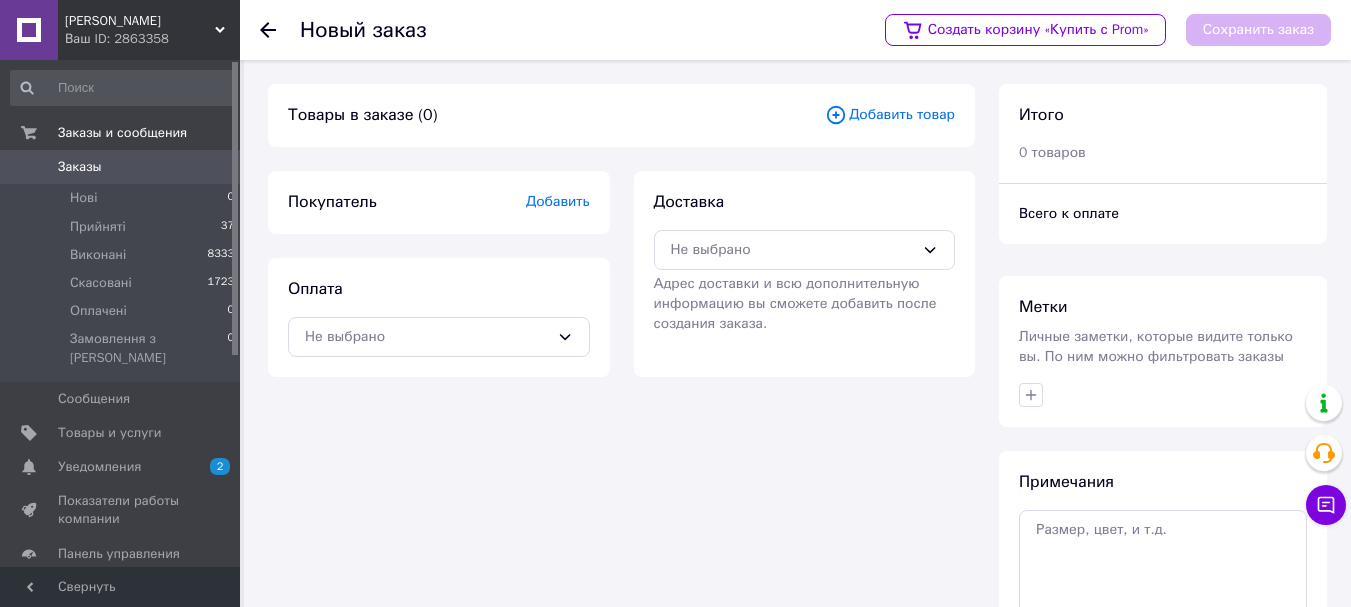 click on "Добавить товар" at bounding box center [890, 115] 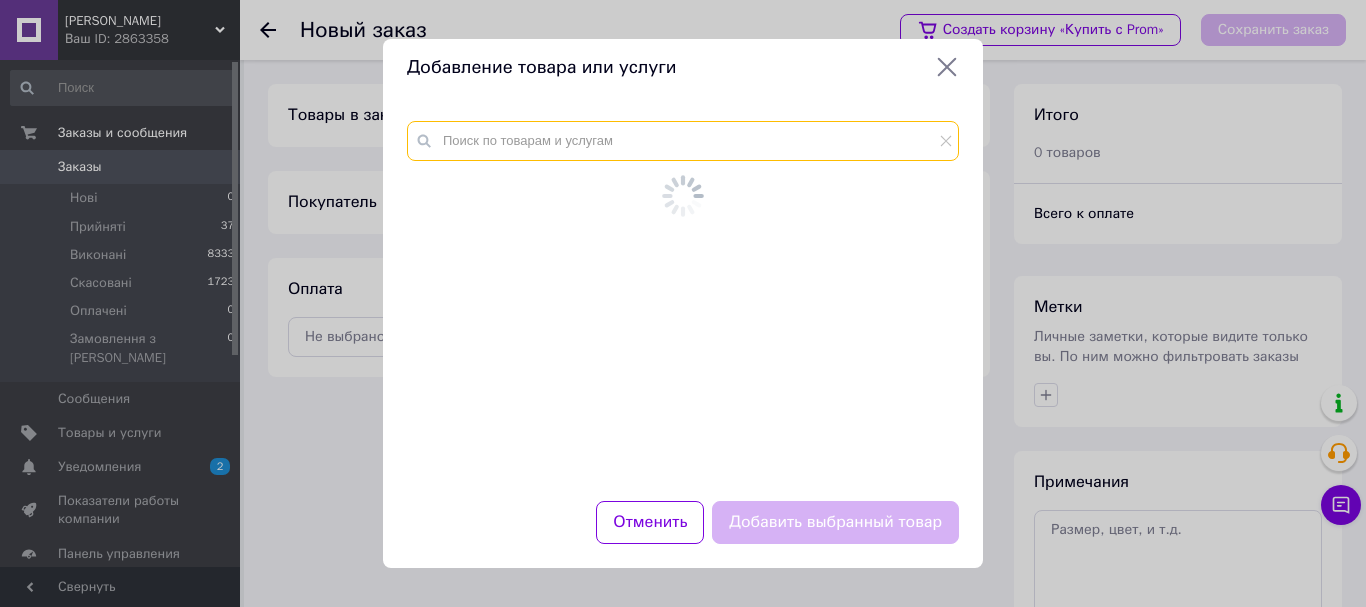 click at bounding box center (683, 141) 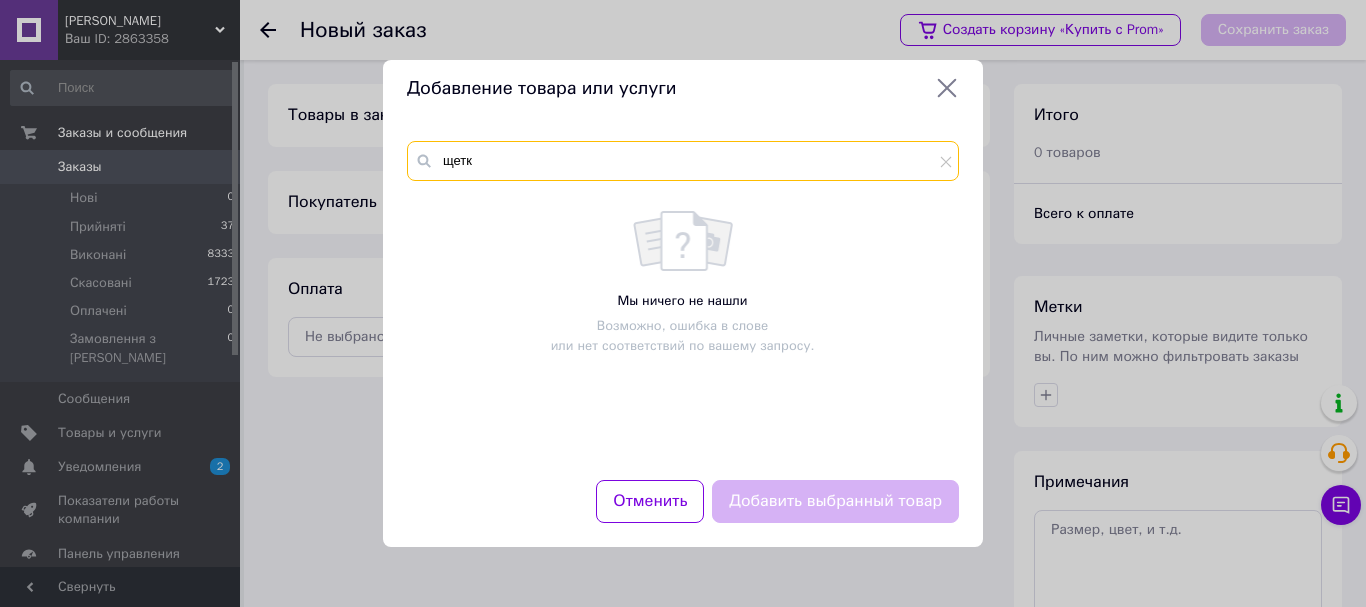 click on "щетк" at bounding box center [683, 161] 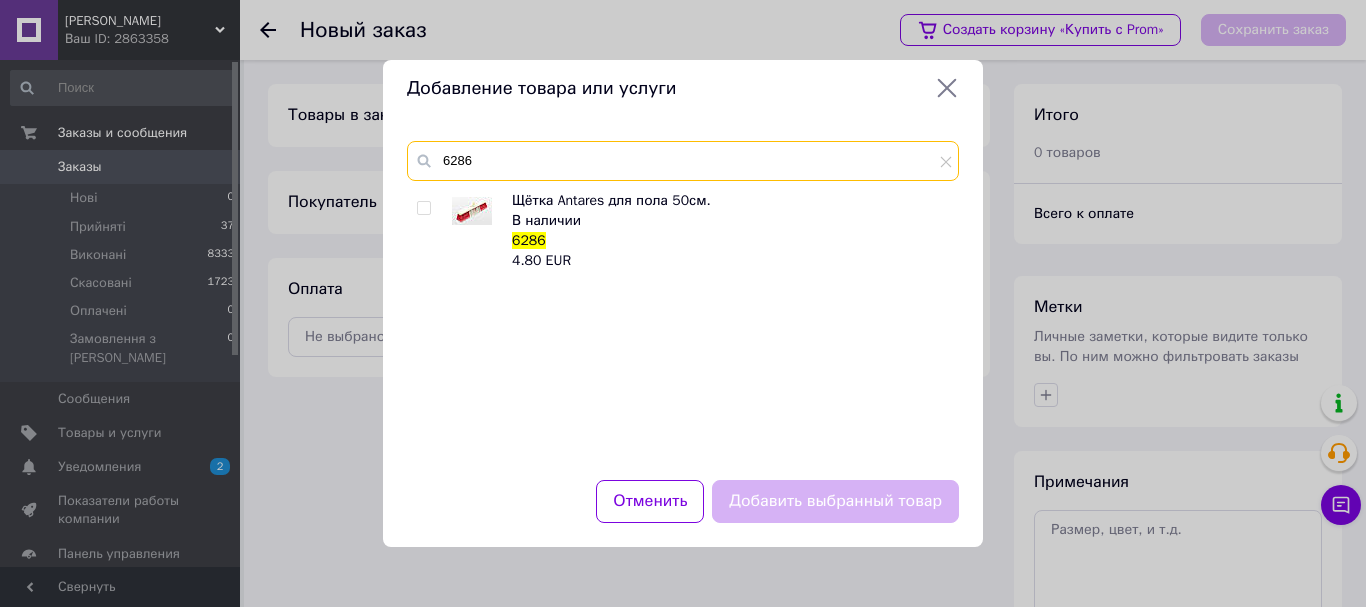 type on "6286" 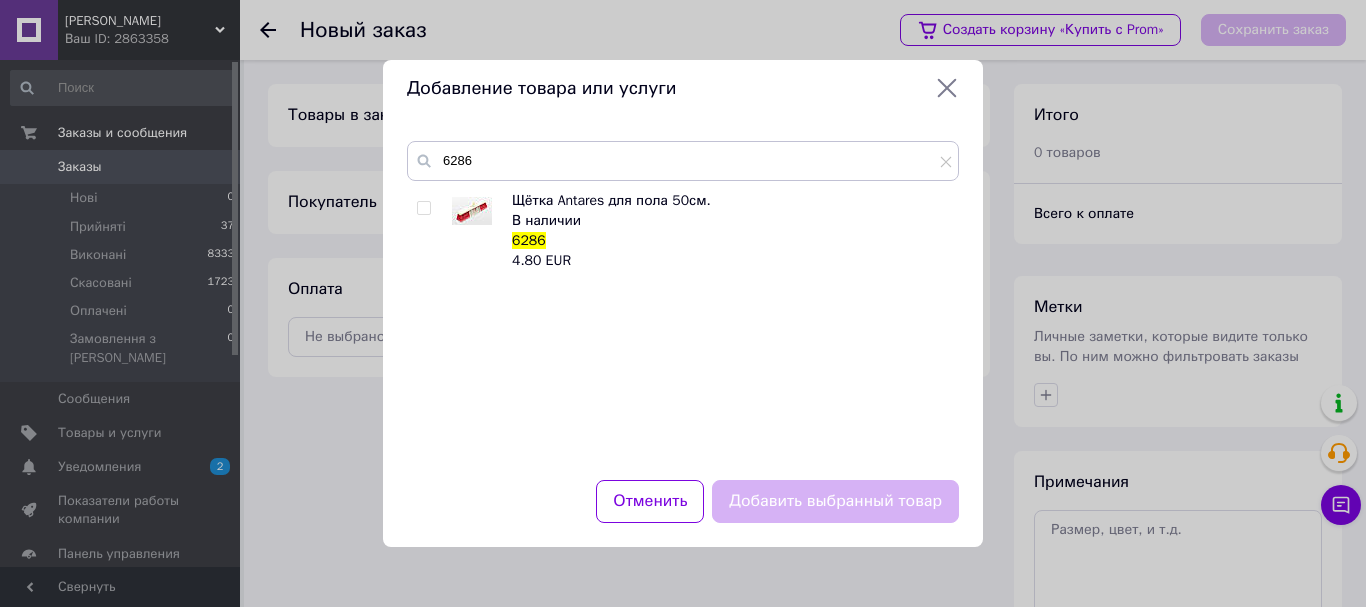 click at bounding box center [423, 208] 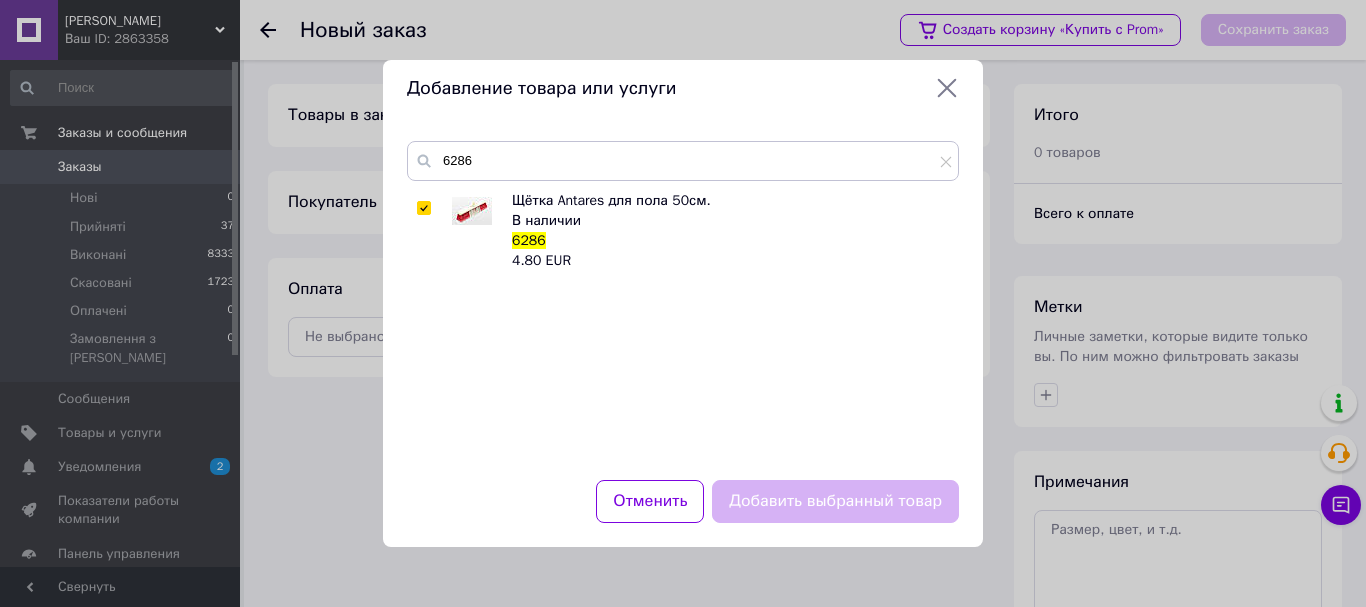 checkbox on "true" 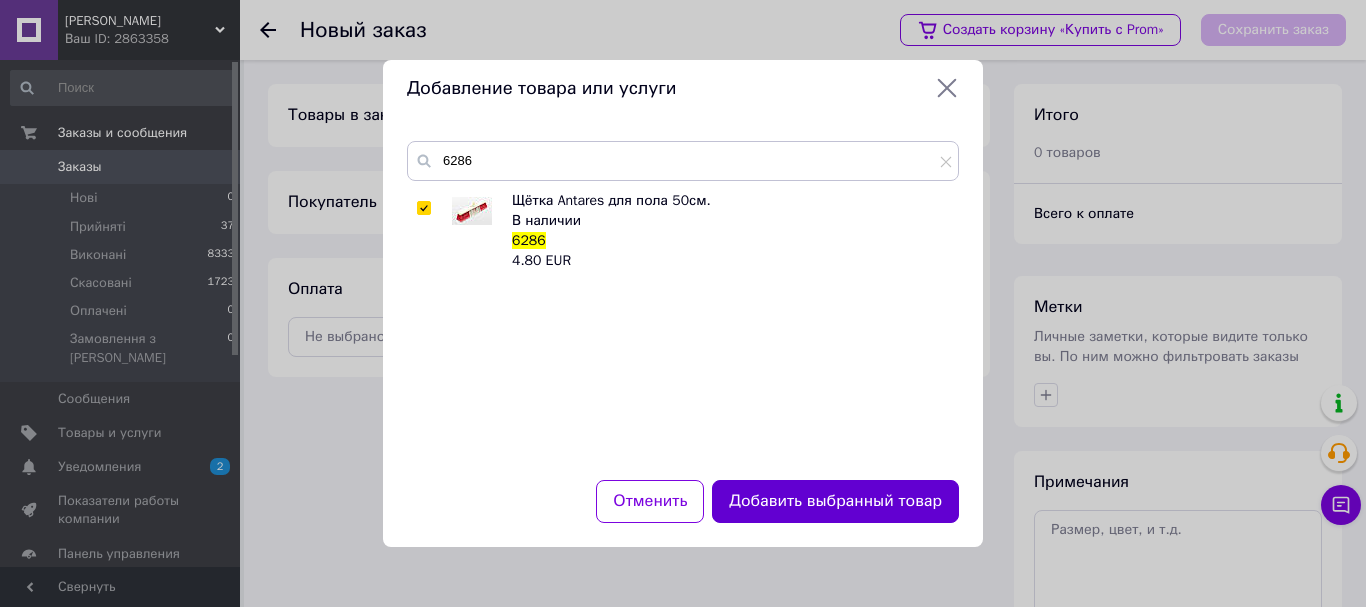 click on "Добавить выбранный товар" at bounding box center (835, 501) 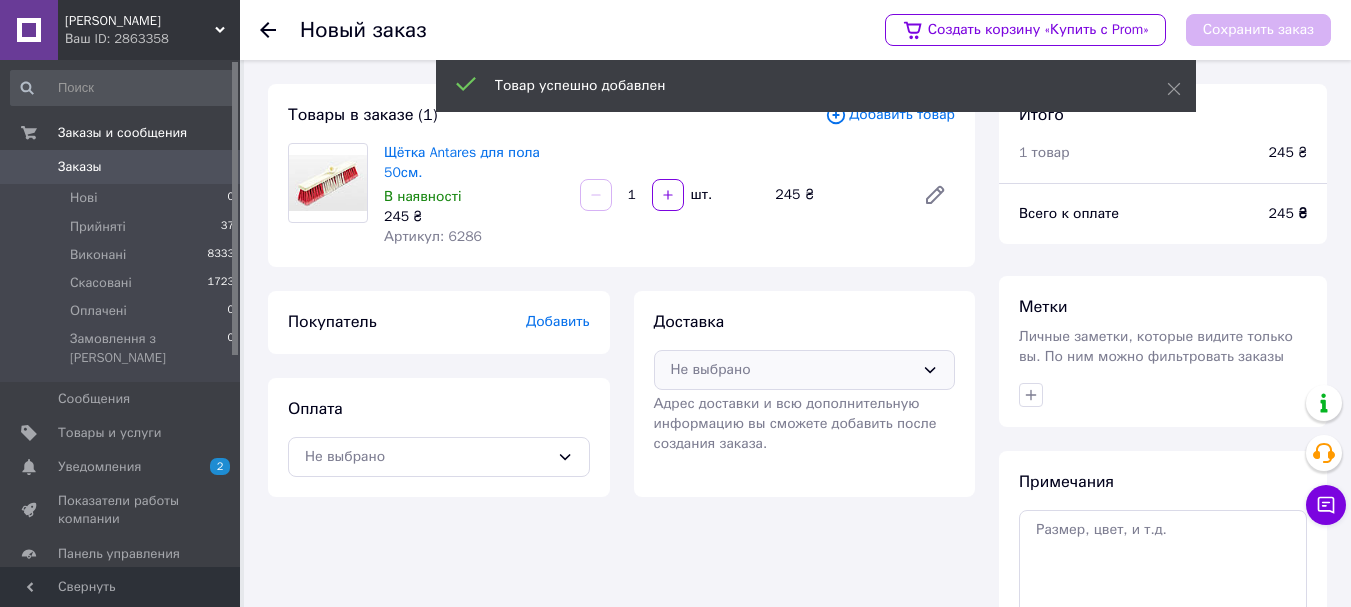 click on "Не выбрано" at bounding box center [793, 370] 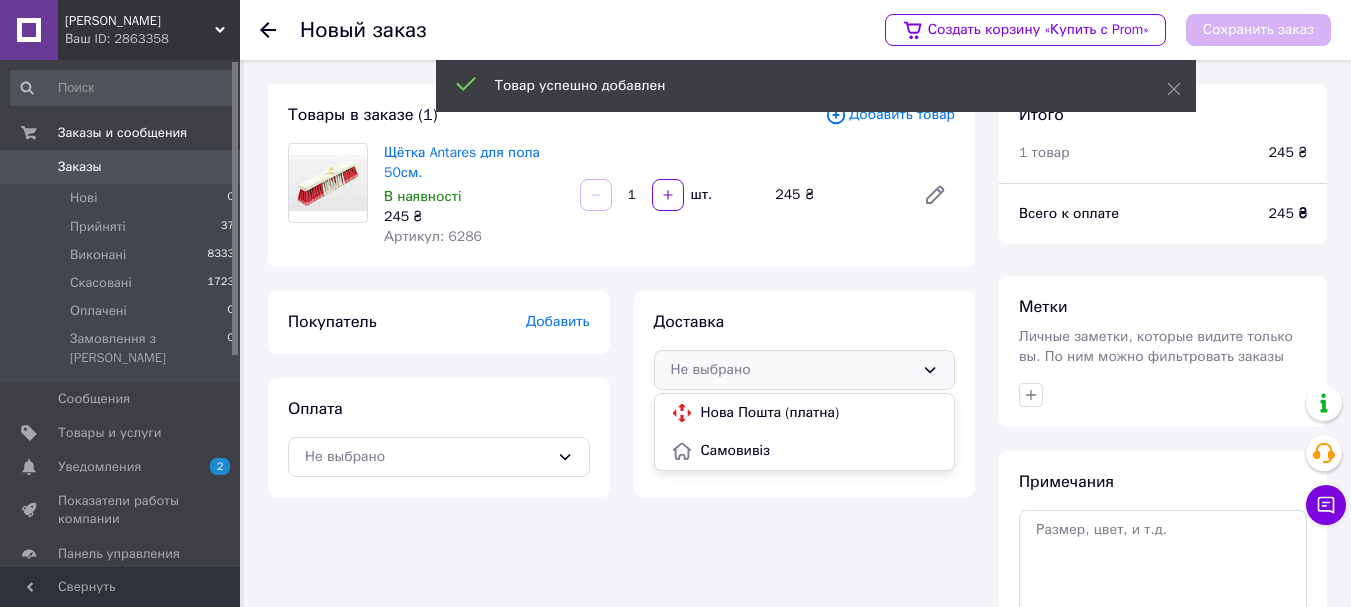 drag, startPoint x: 779, startPoint y: 410, endPoint x: 757, endPoint y: 408, distance: 22.090721 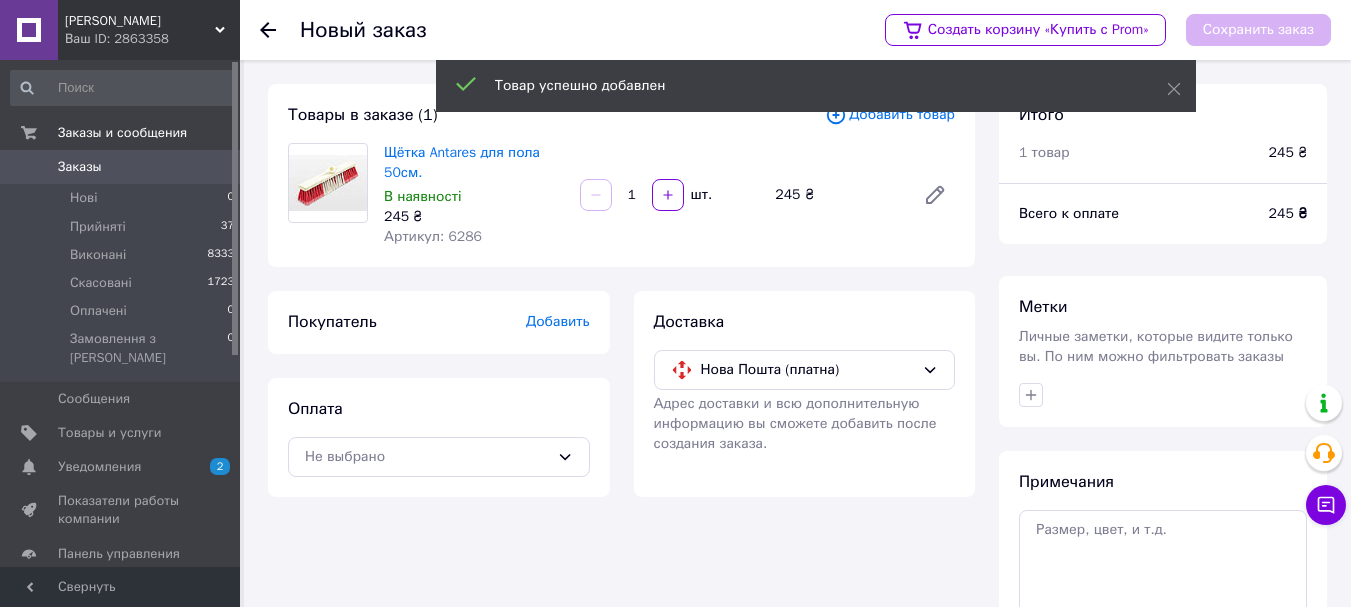 click on "Добавить" at bounding box center [558, 321] 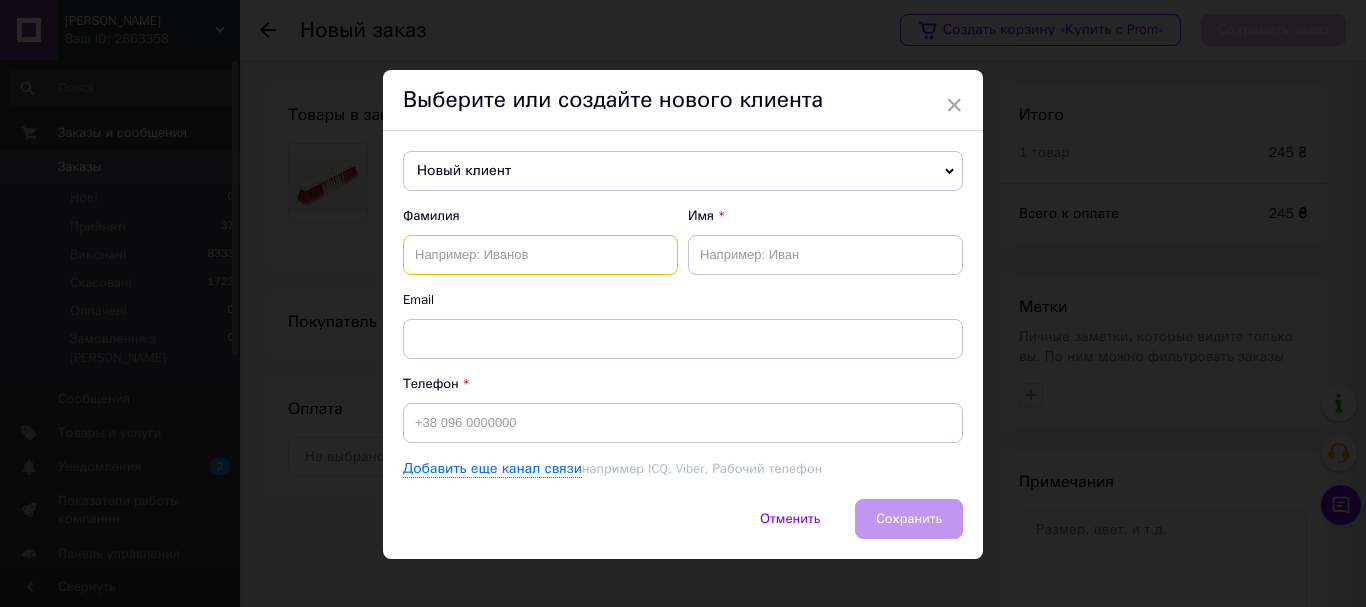 click at bounding box center (540, 255) 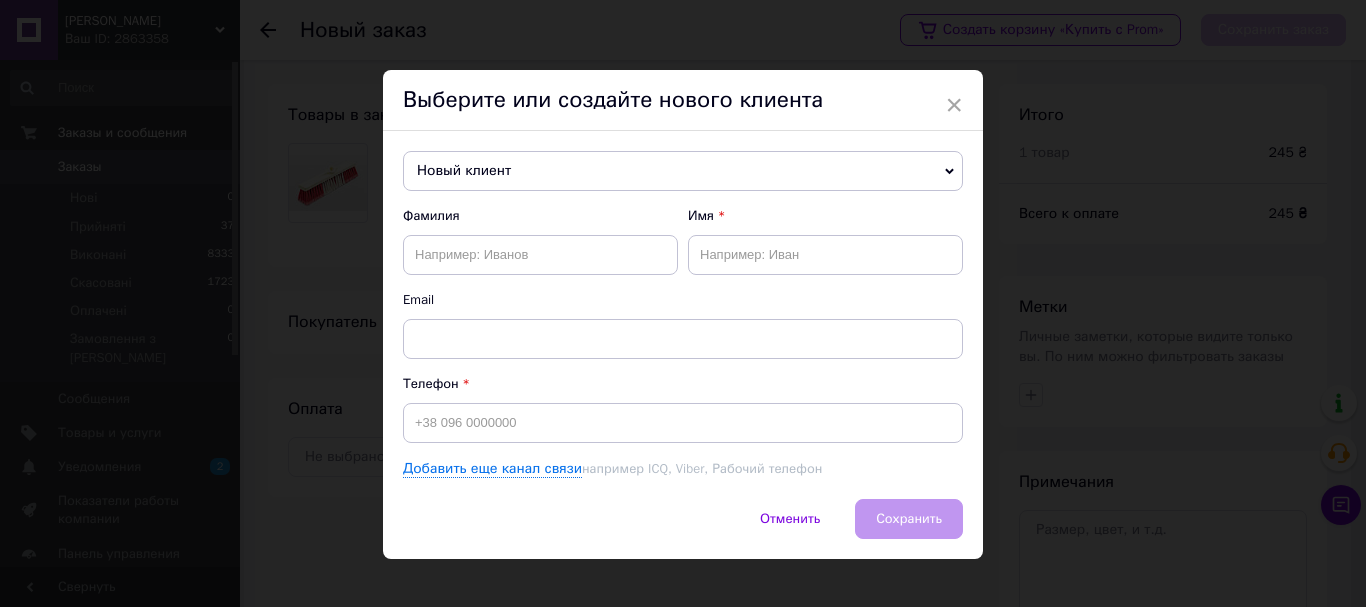 click on "Новый клиент" at bounding box center (683, 171) 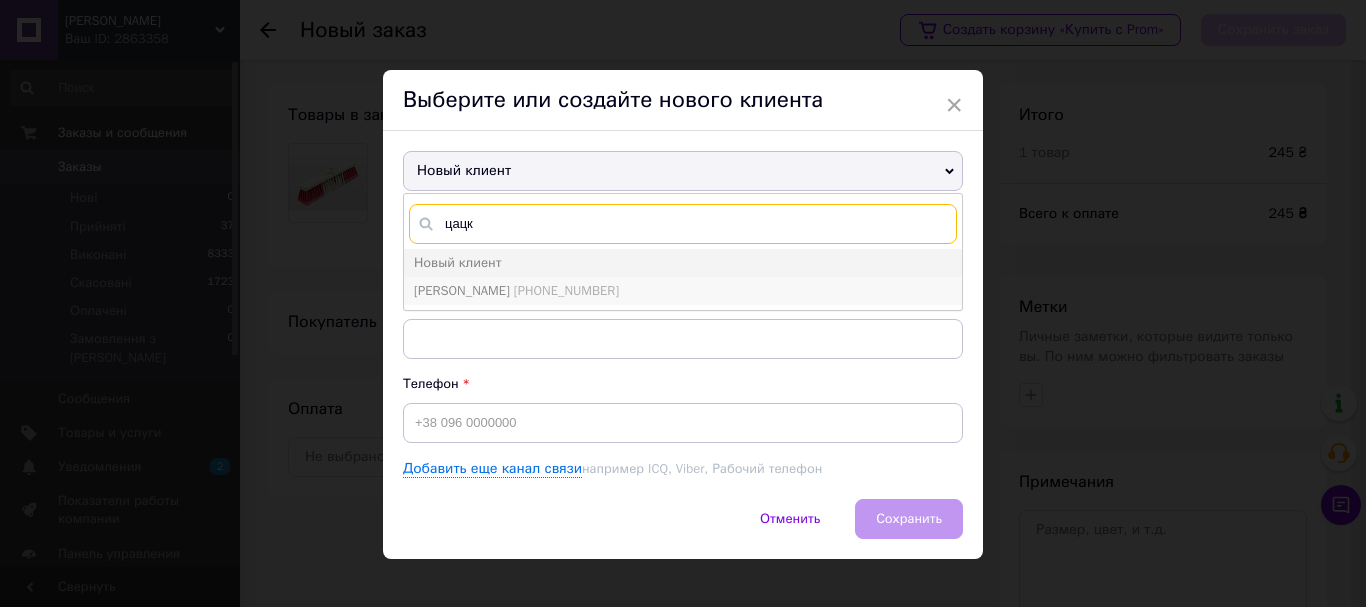 type on "цацк" 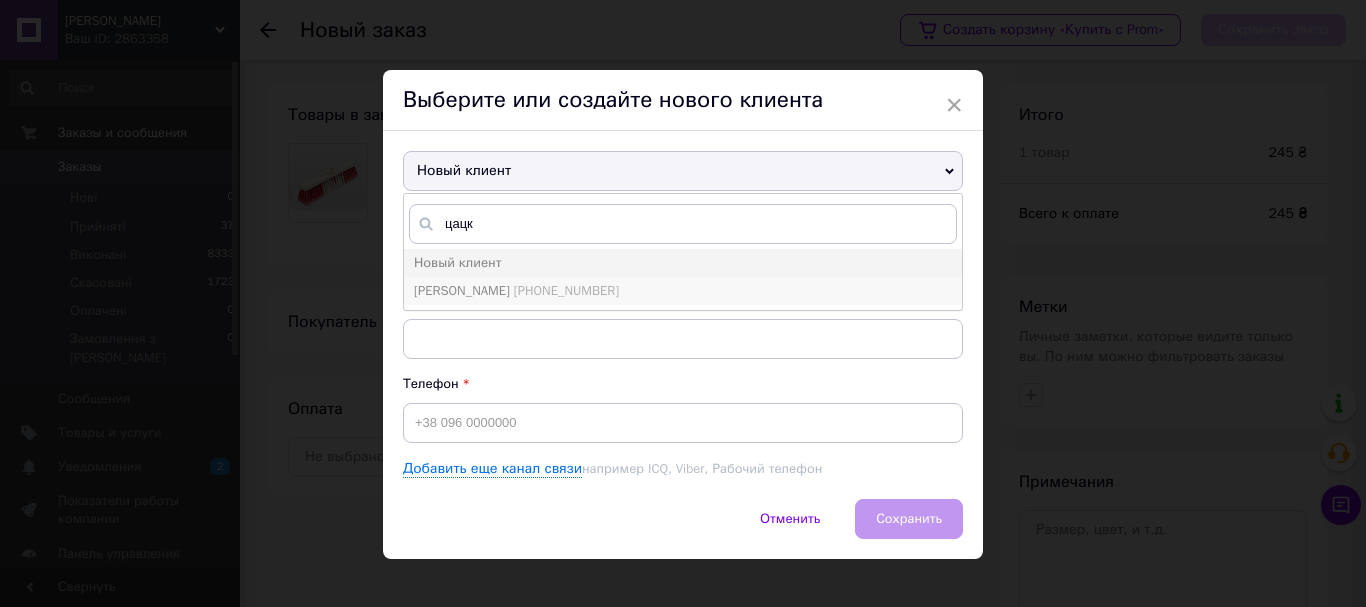 click on "[PHONE_NUMBER]" at bounding box center (566, 290) 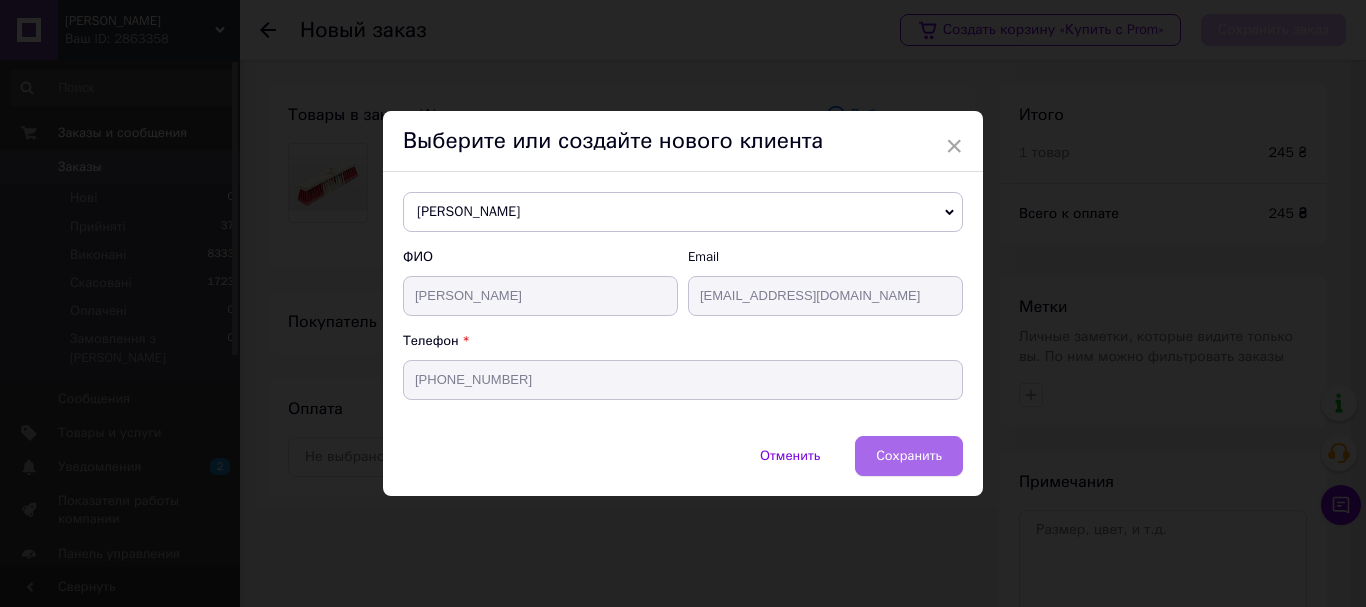 click on "Сохранить" at bounding box center [909, 455] 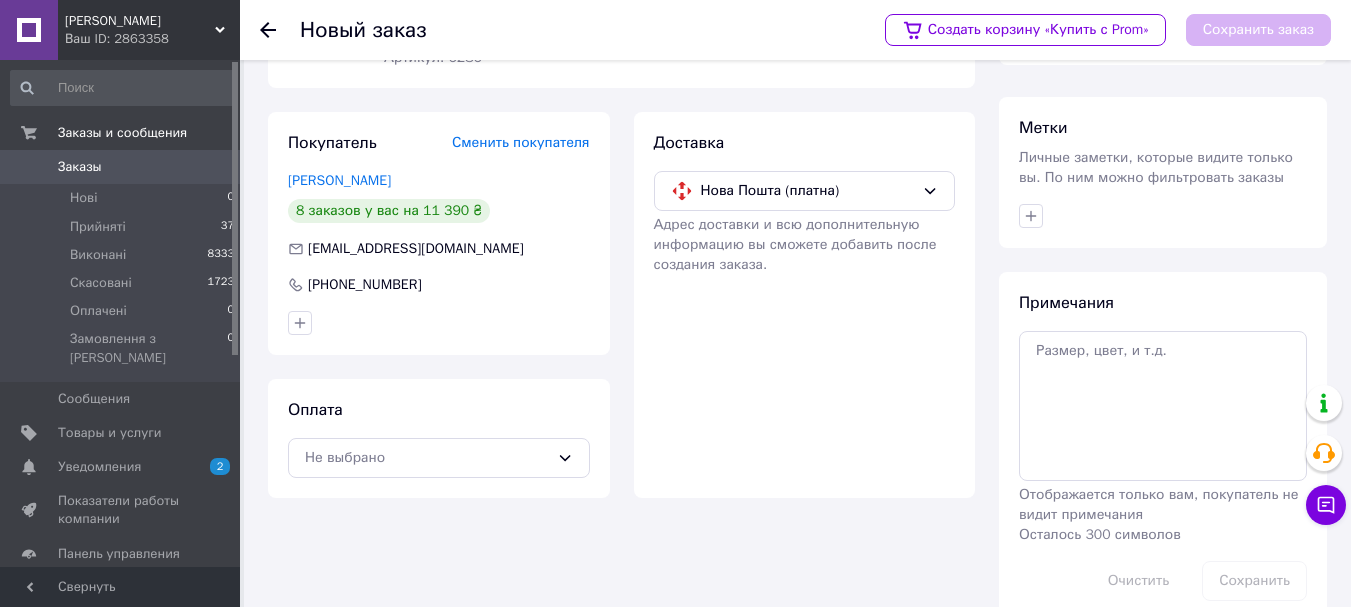 scroll, scrollTop: 217, scrollLeft: 0, axis: vertical 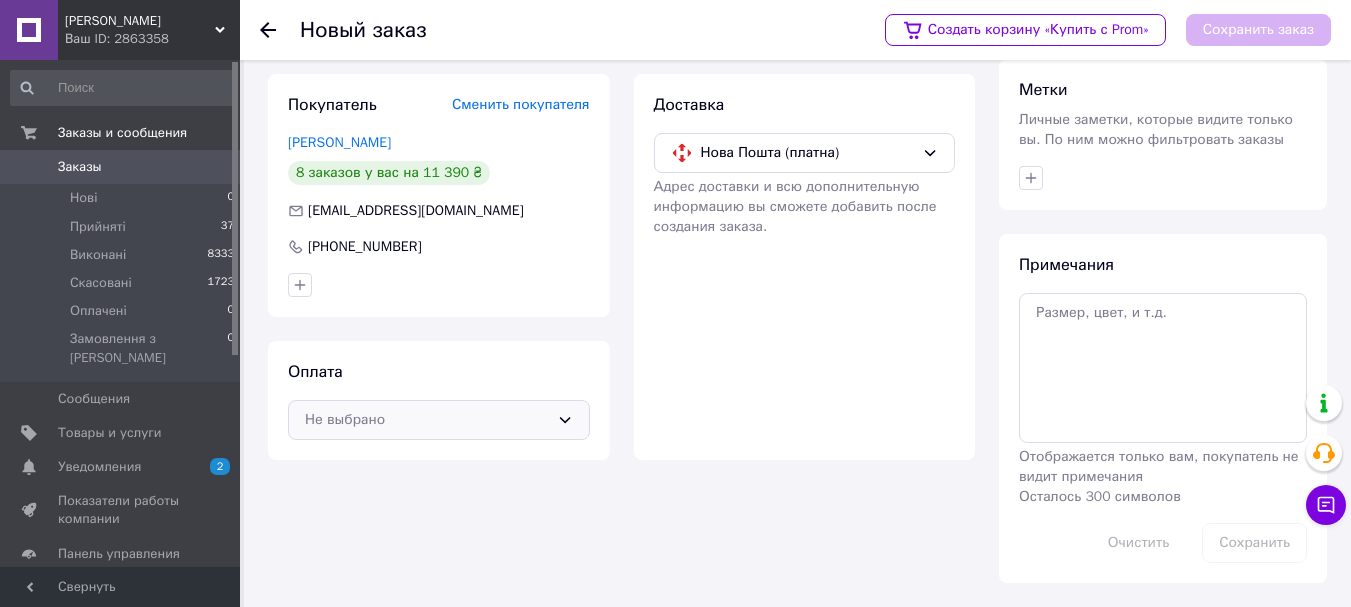 click on "Не выбрано" at bounding box center (427, 420) 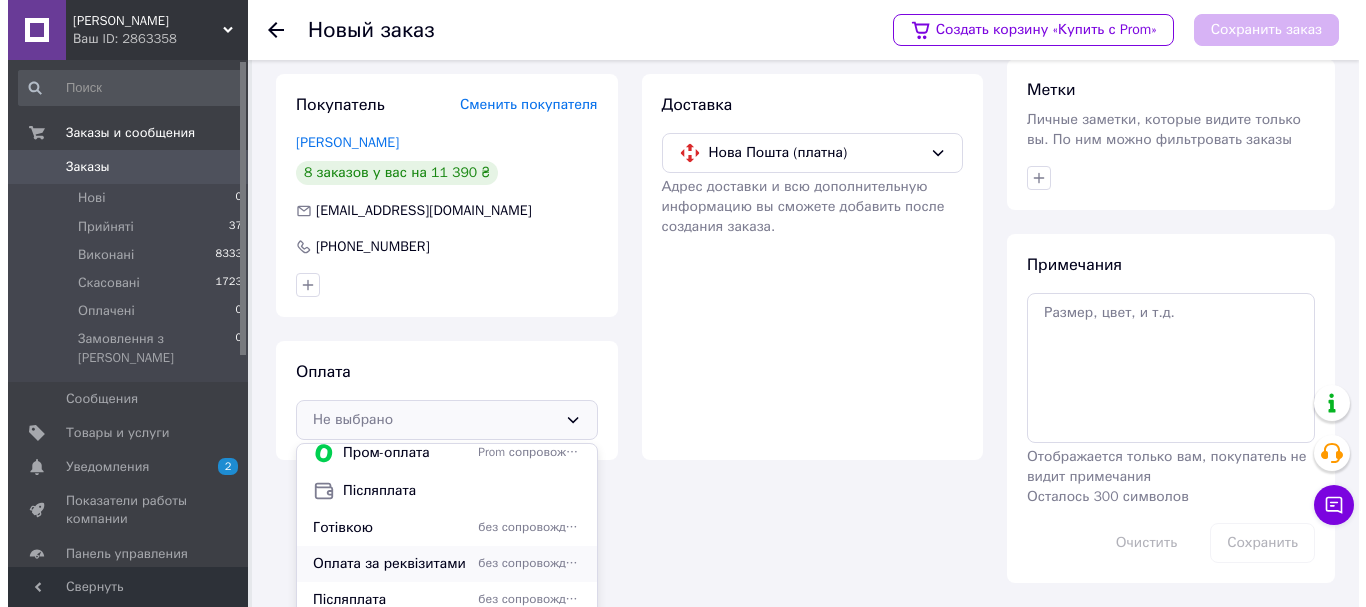 scroll, scrollTop: 12, scrollLeft: 0, axis: vertical 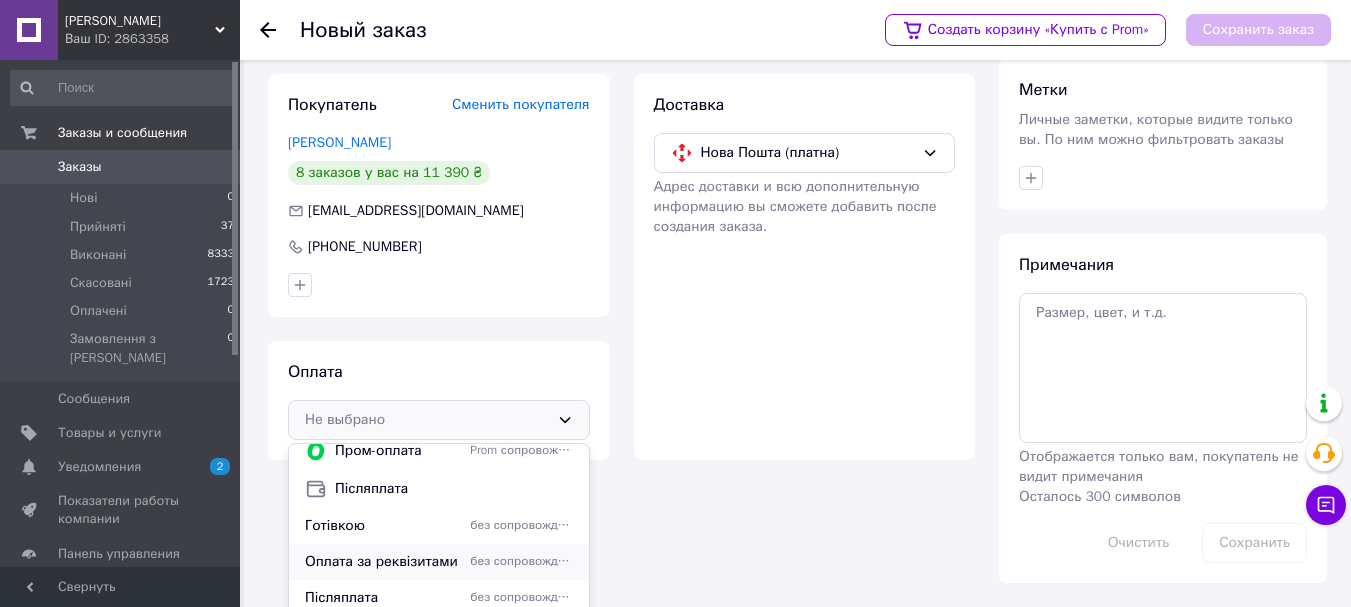 click on "Оплата за реквізитами" at bounding box center (383, 562) 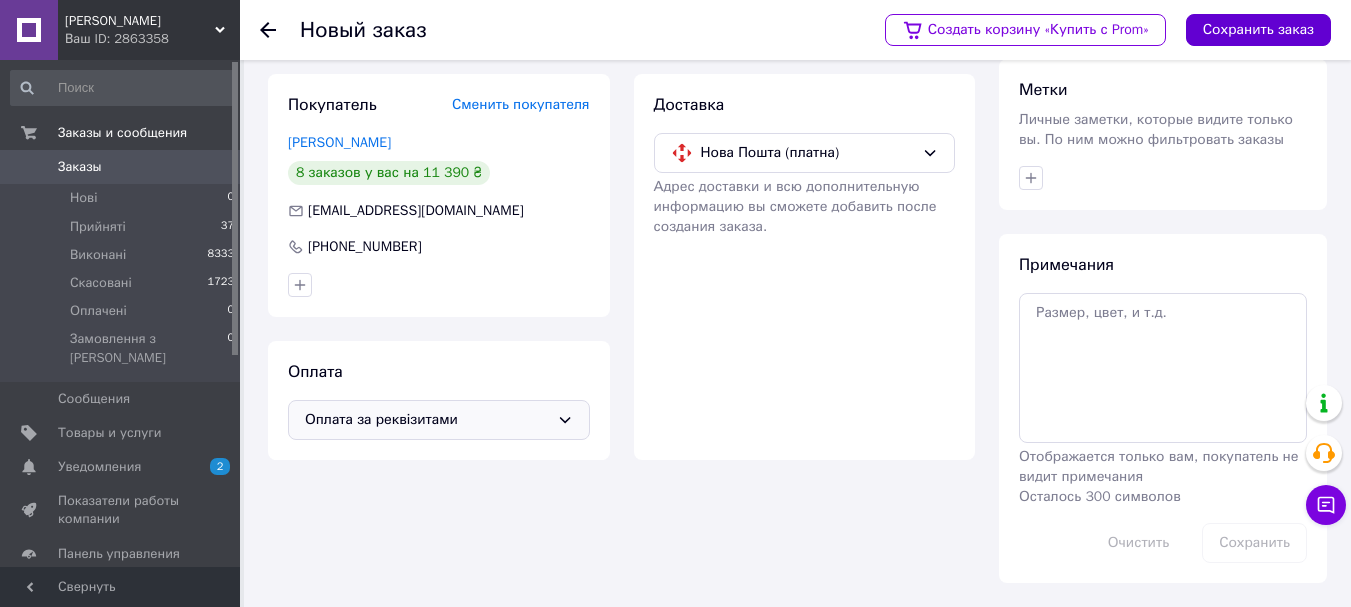 click on "Сохранить заказ" at bounding box center (1258, 30) 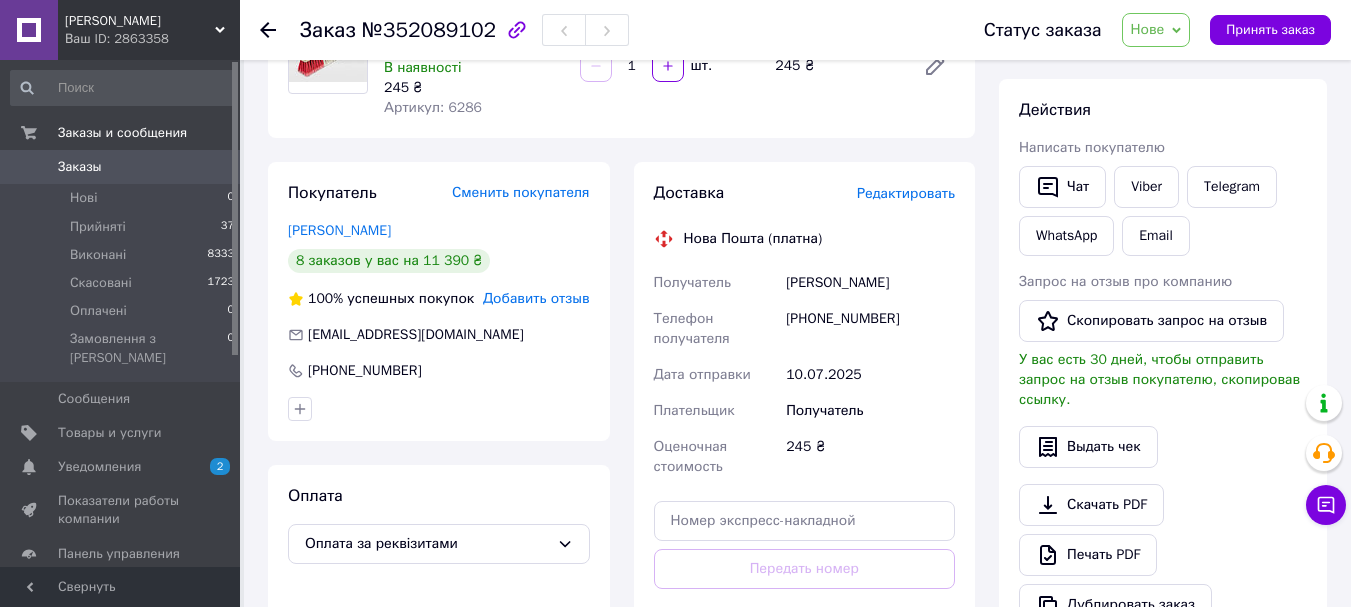 click on "Редактировать" at bounding box center [906, 193] 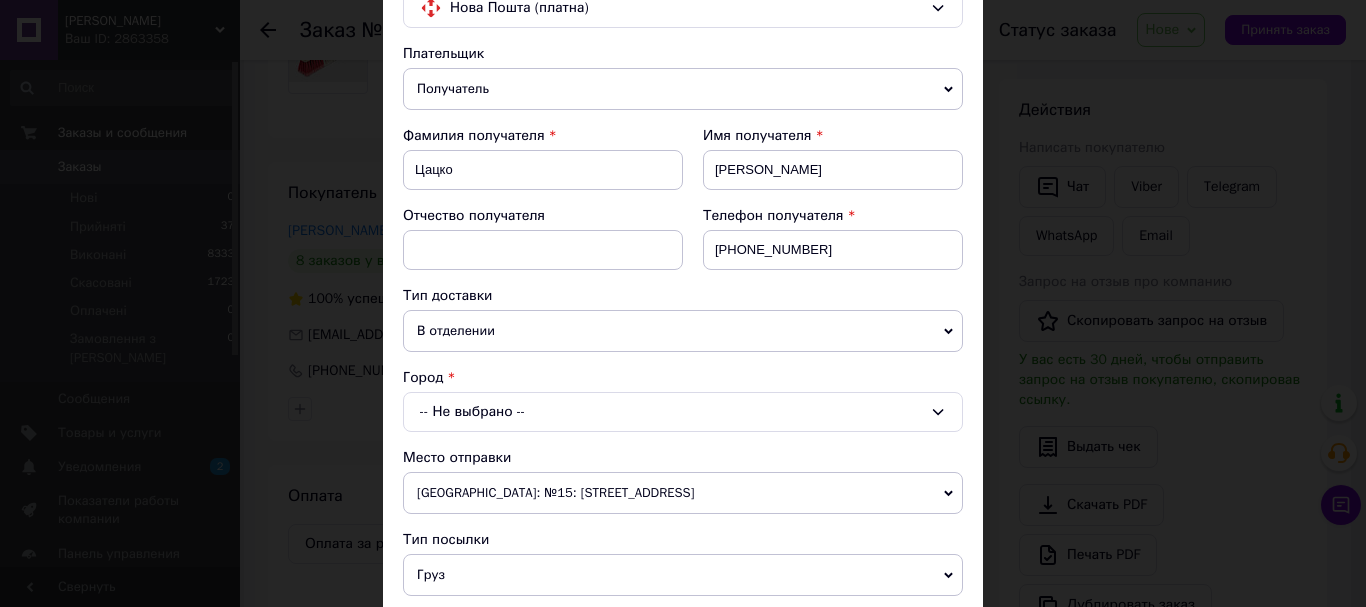 scroll, scrollTop: 333, scrollLeft: 0, axis: vertical 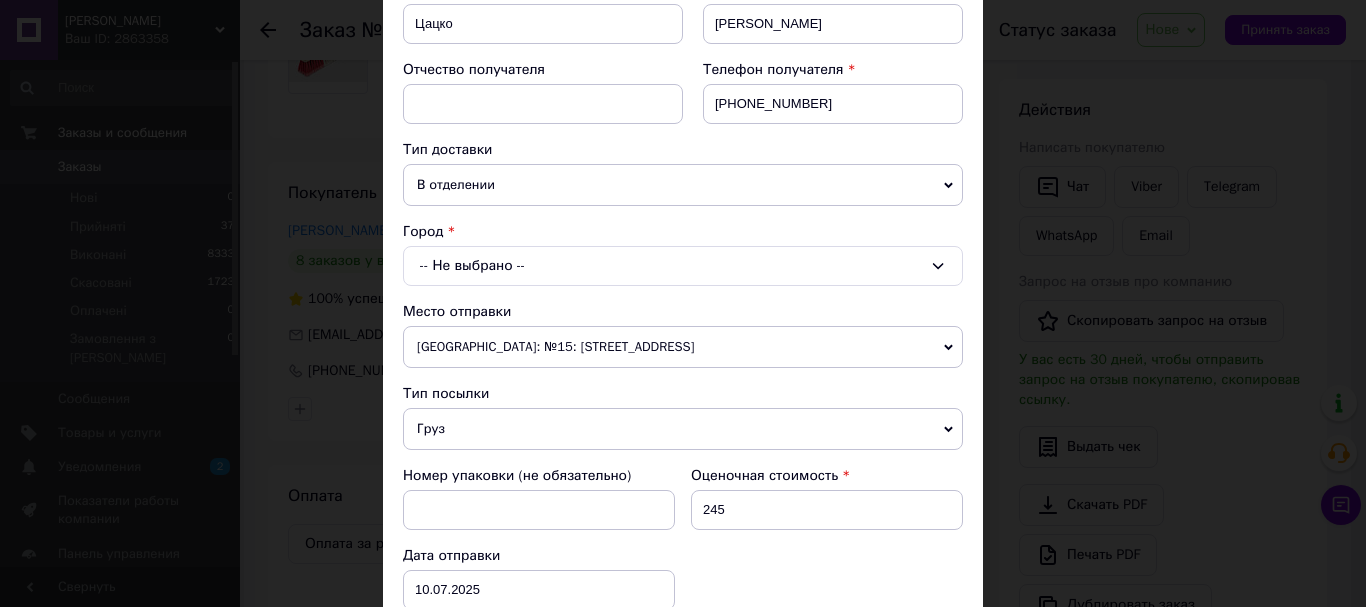 click on "-- Не выбрано --" at bounding box center (683, 266) 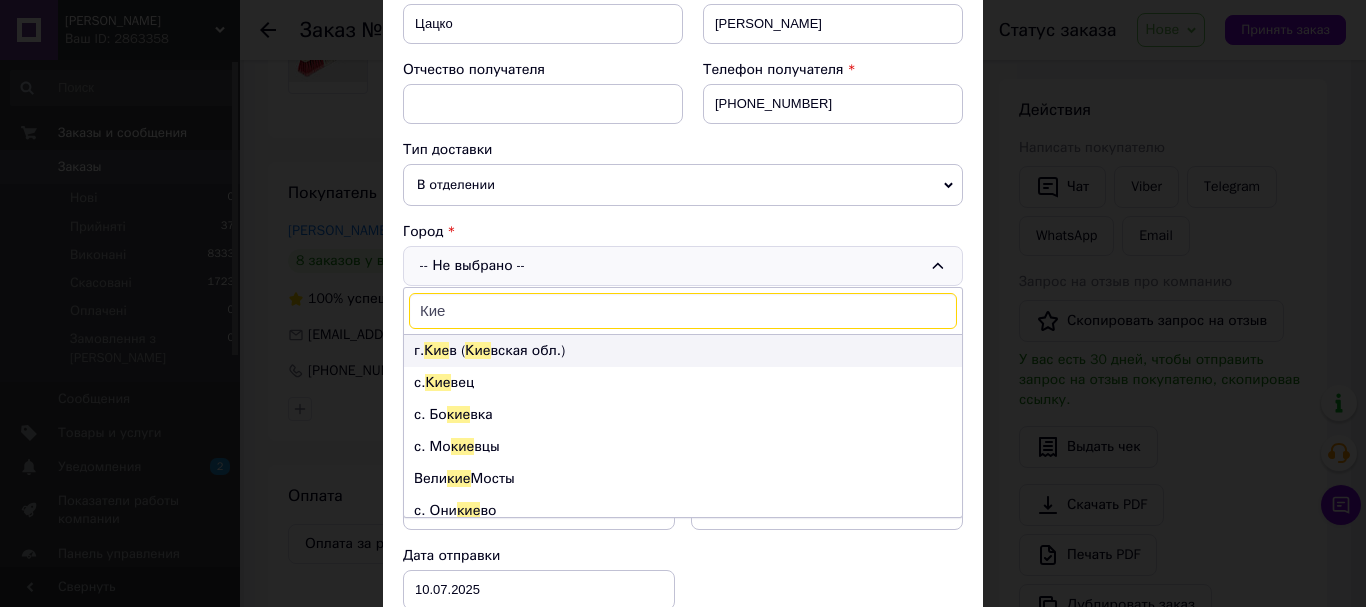 type on "Кие" 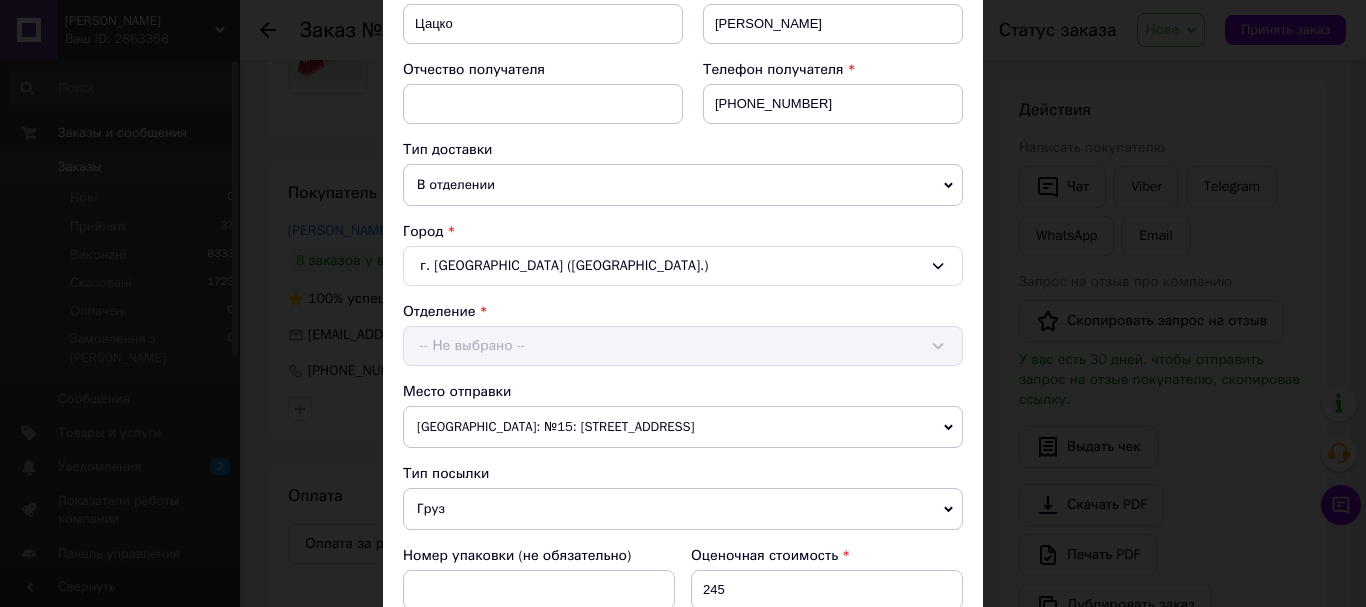 click on "Отделение -- Не выбрано --" at bounding box center (683, 334) 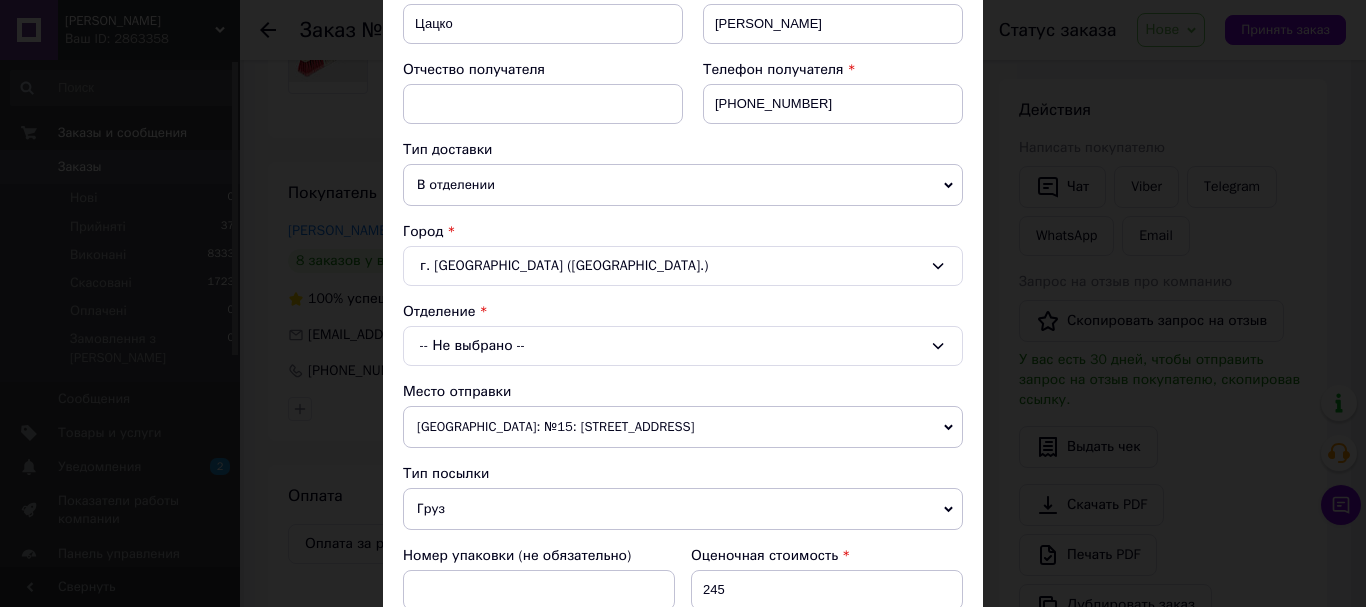 click on "-- Не выбрано --" at bounding box center [683, 346] 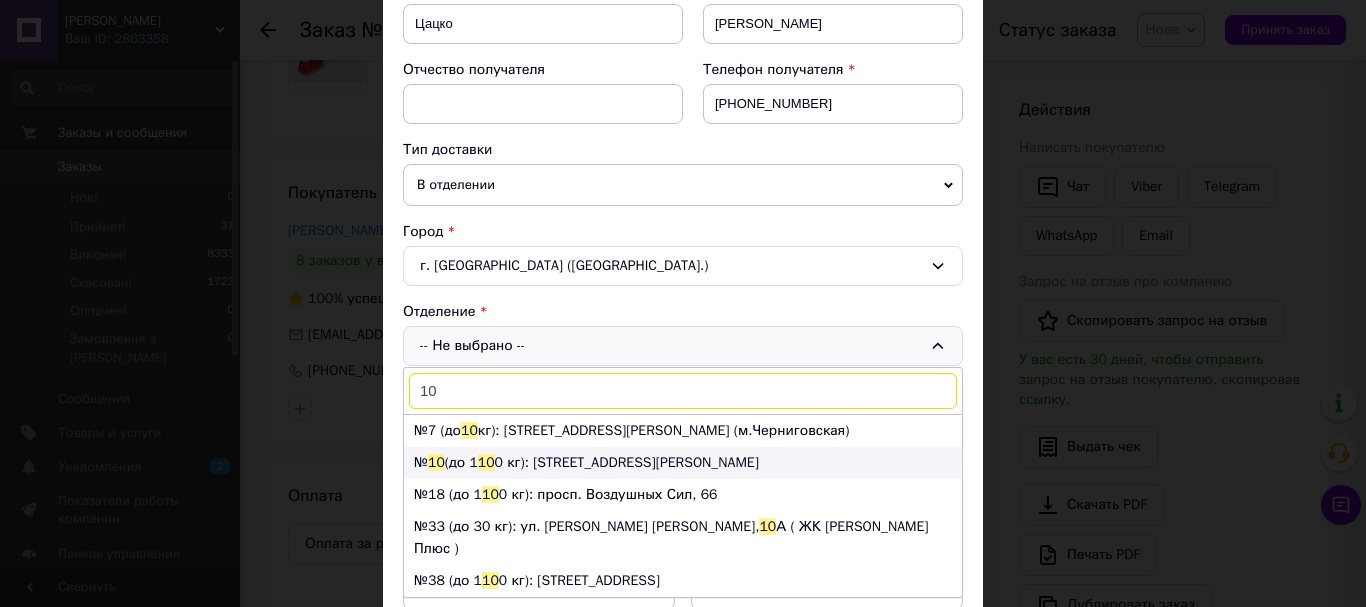 type on "10" 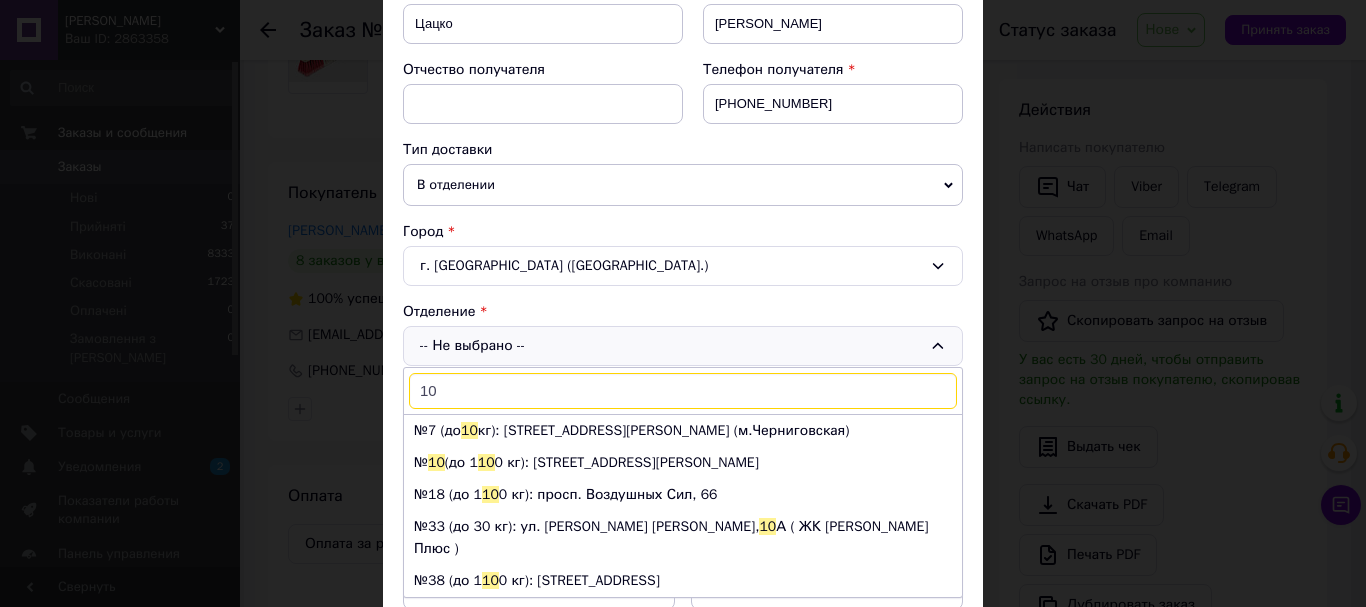 click on "№ 10  (до 1 10 0 кг): [STREET_ADDRESS][PERSON_NAME]" at bounding box center [683, 463] 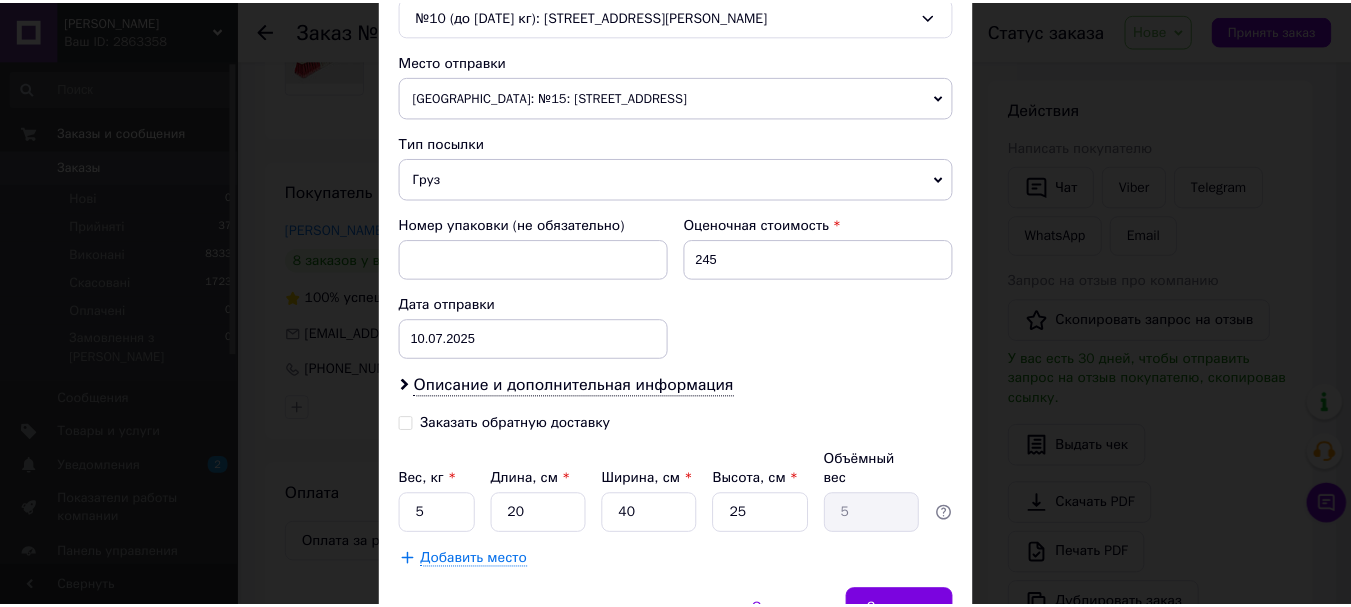scroll, scrollTop: 757, scrollLeft: 0, axis: vertical 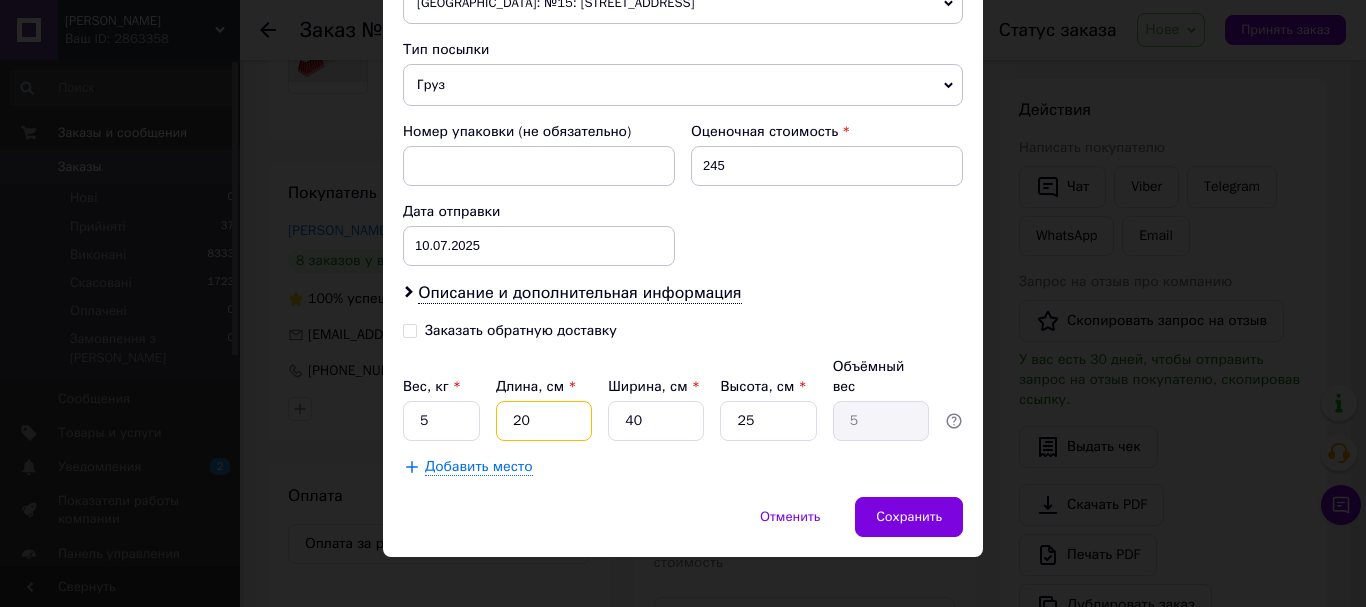 click on "20" at bounding box center (544, 421) 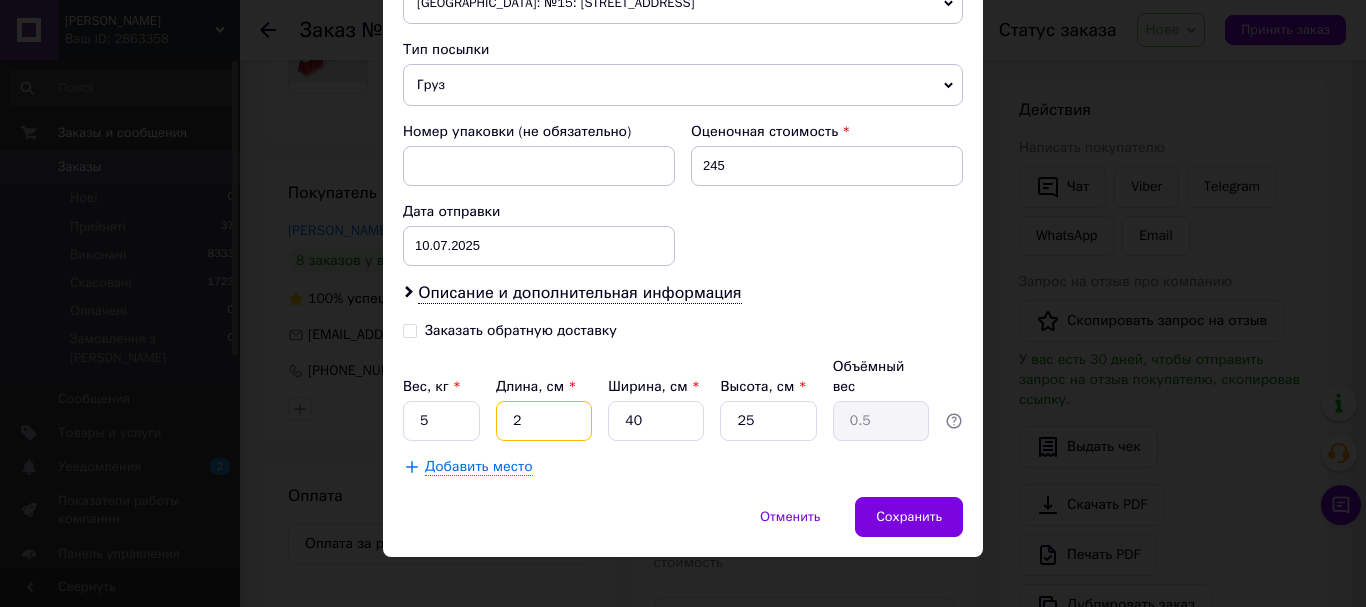 type 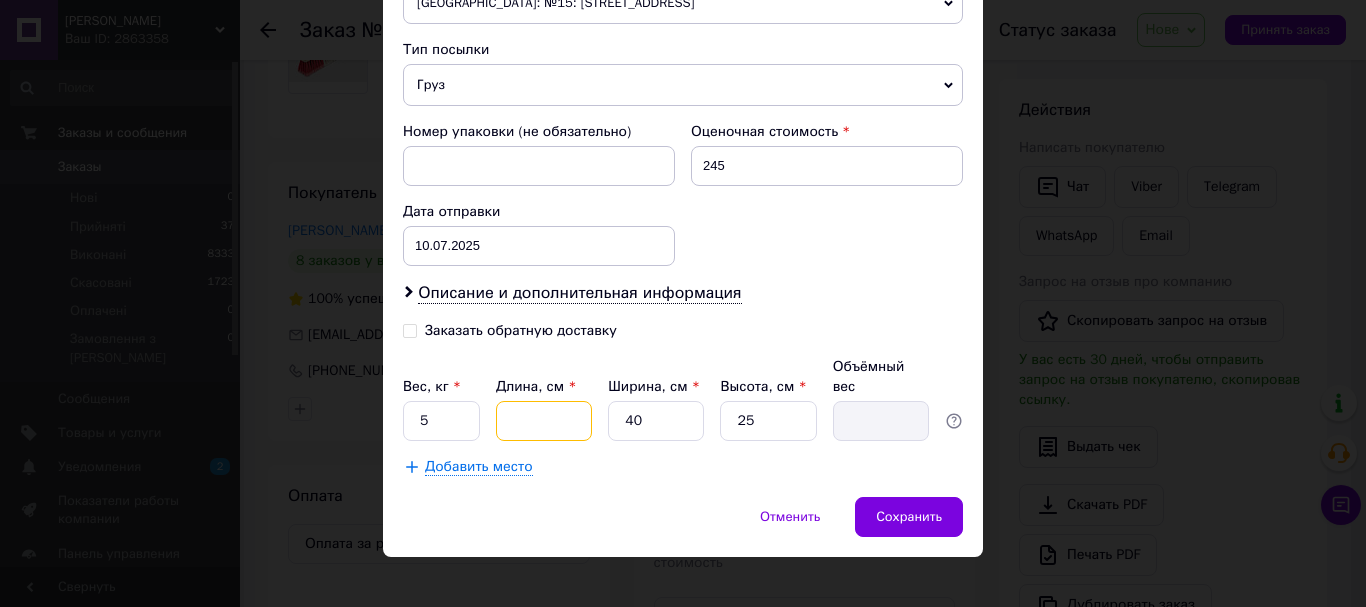 type on "1" 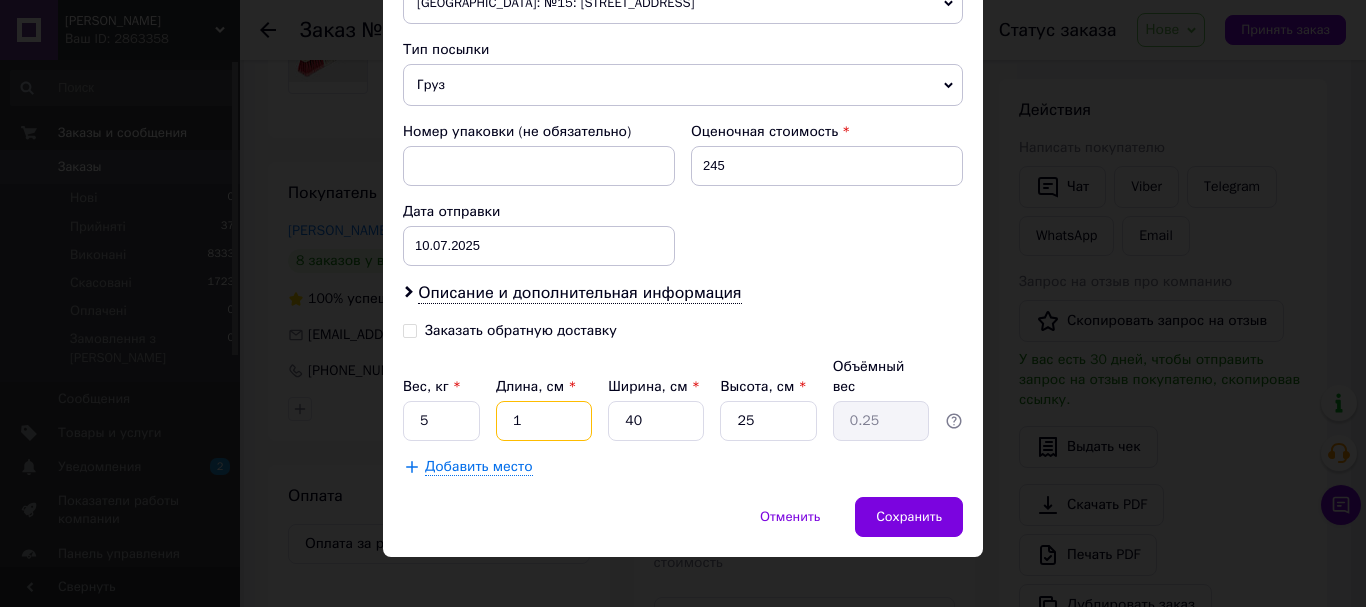 type on "14" 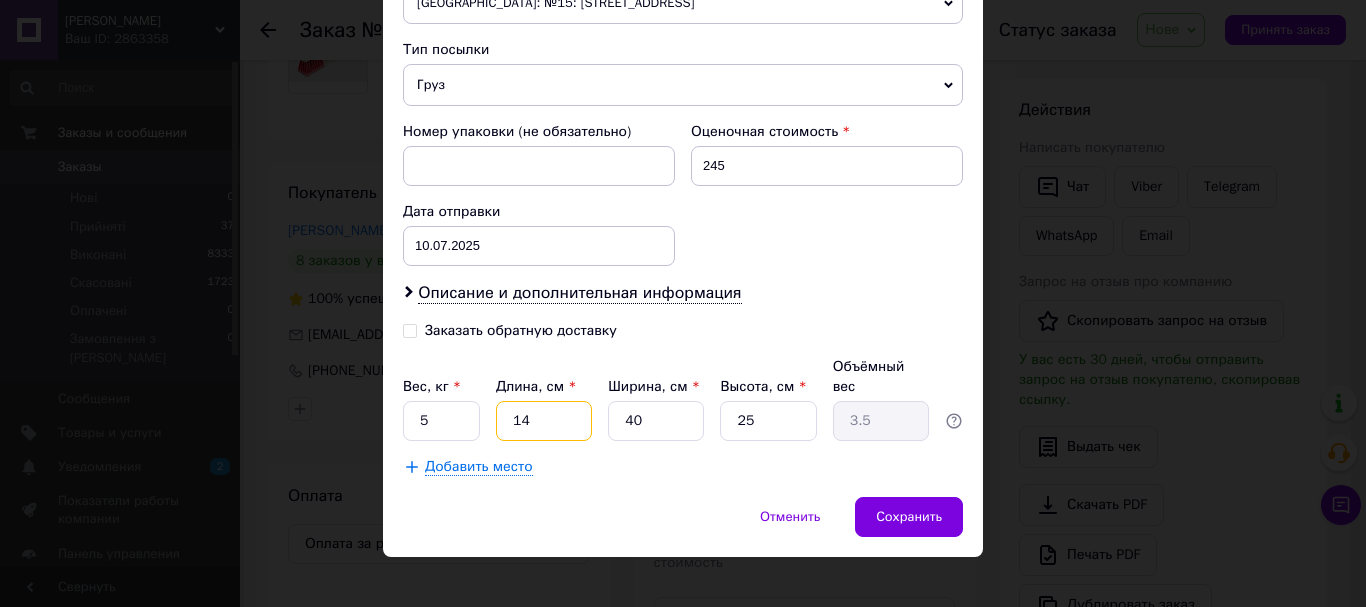 type on "145" 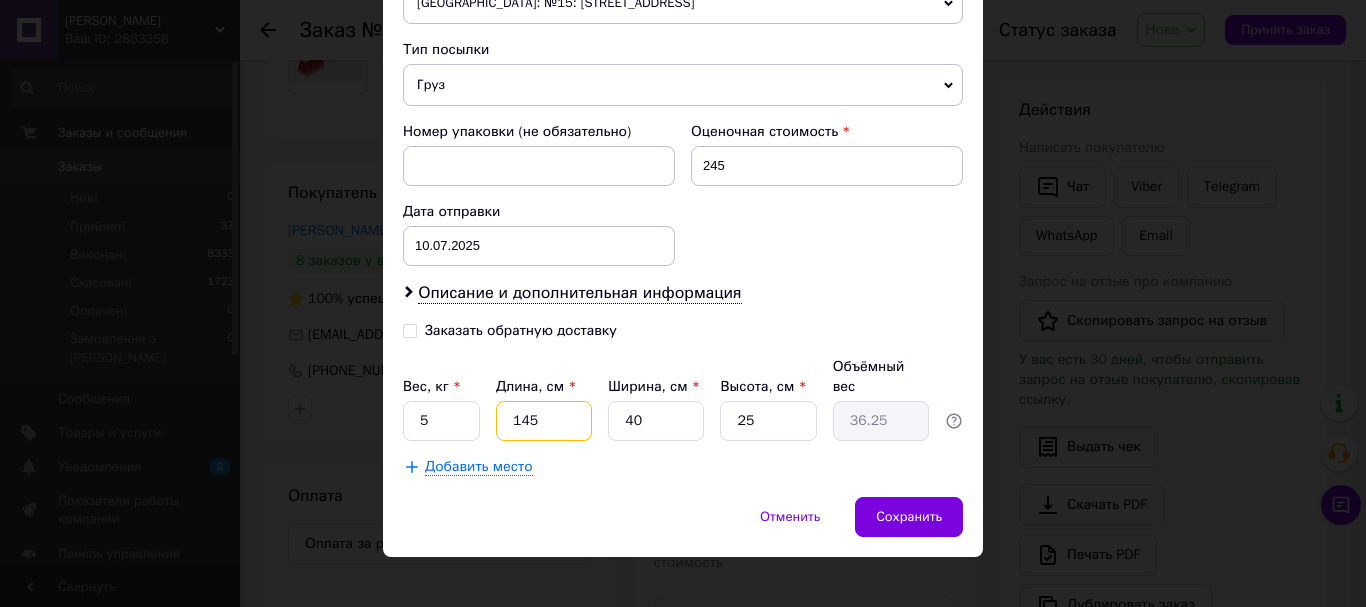 type on "145" 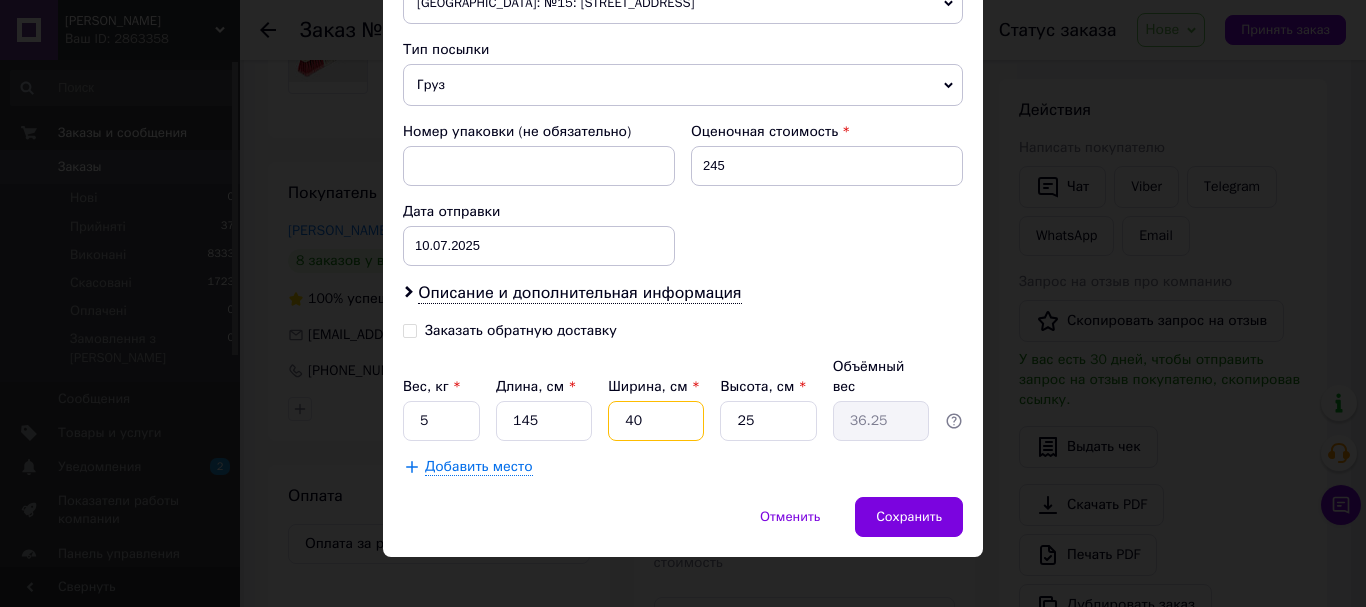 click on "40" at bounding box center (656, 421) 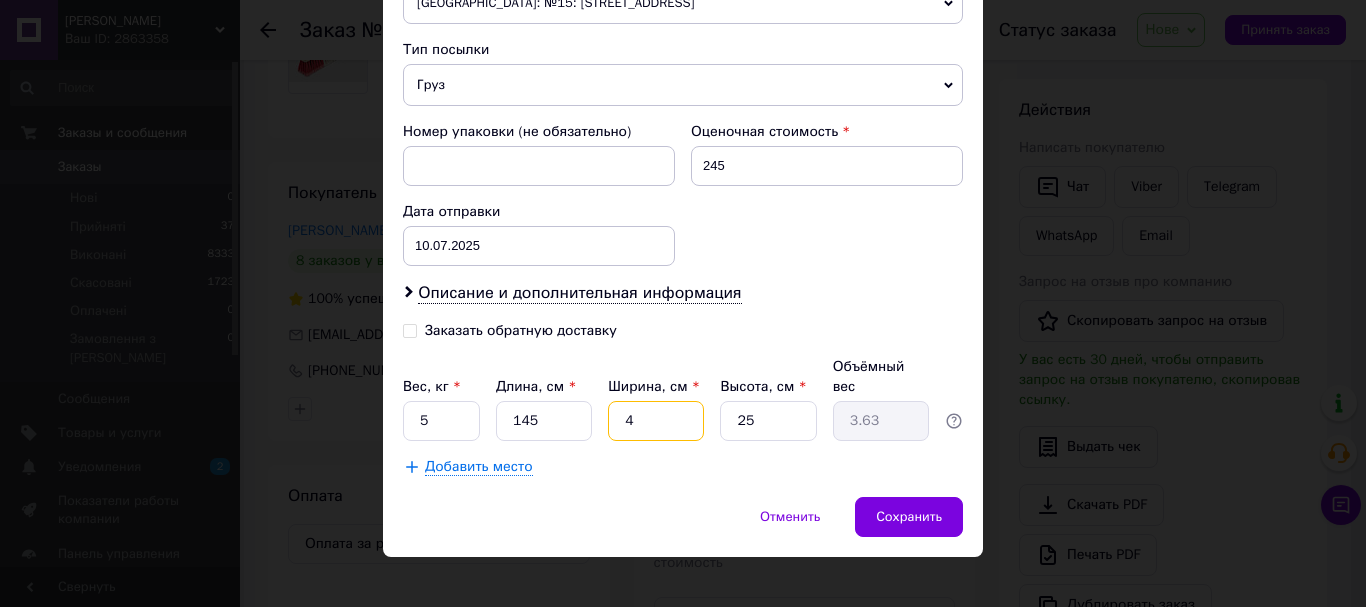 type 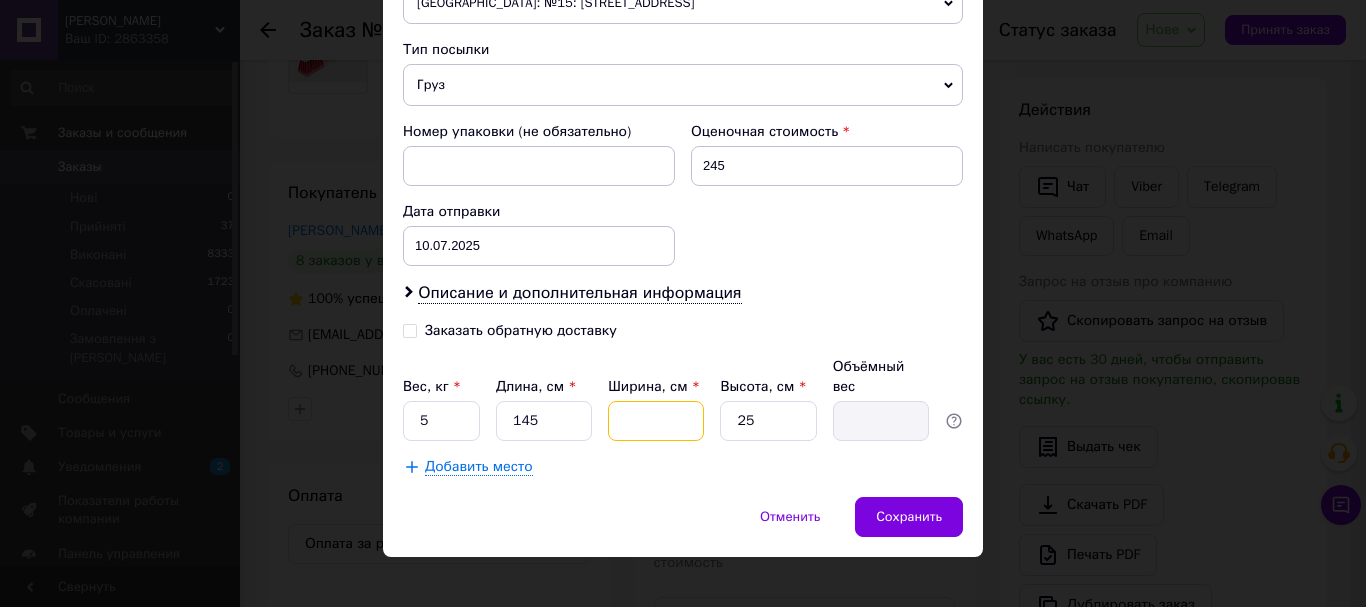 type on "7" 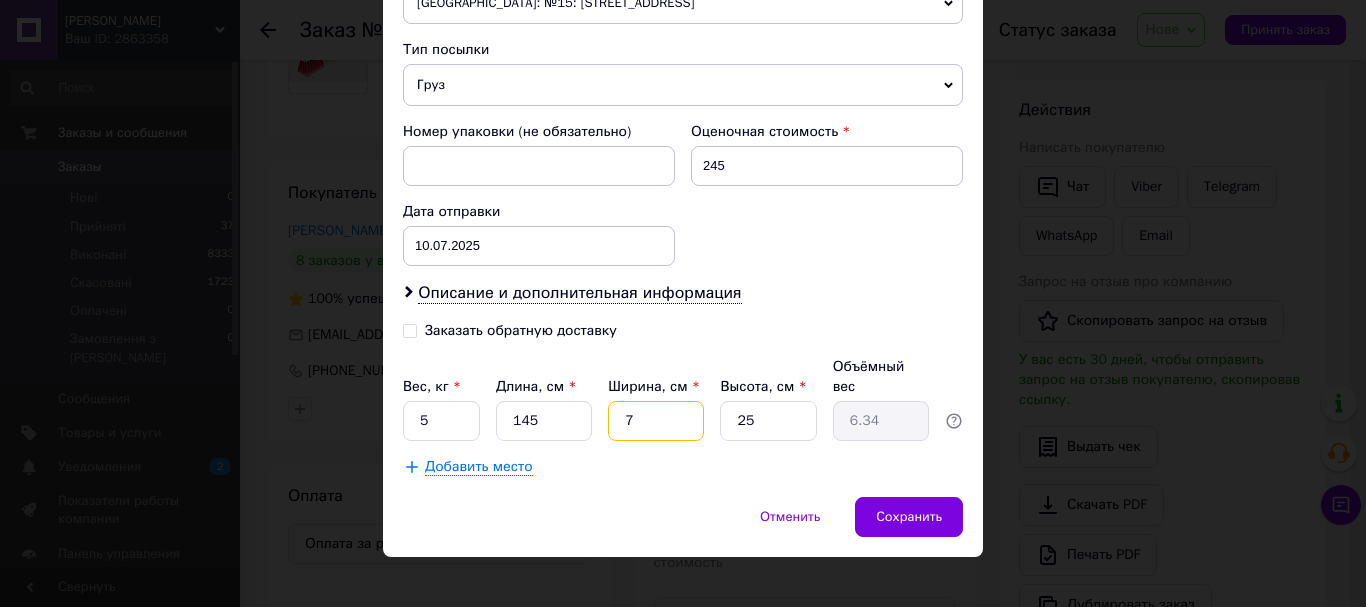 type on "7" 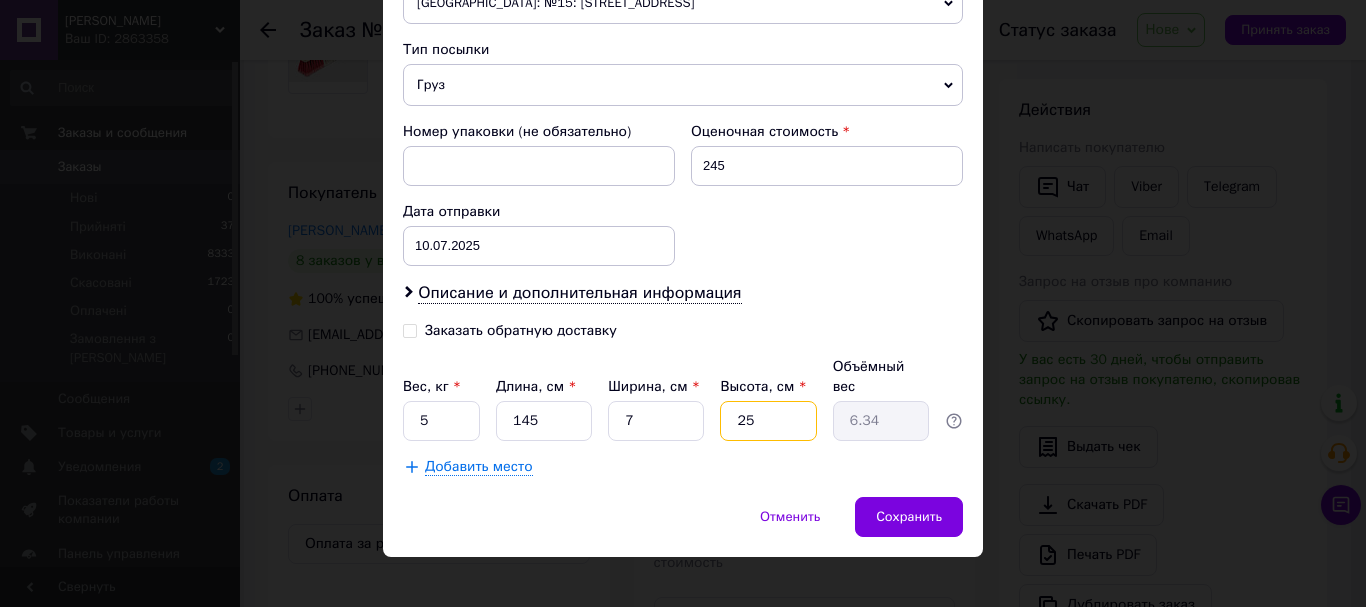 click on "25" at bounding box center (768, 421) 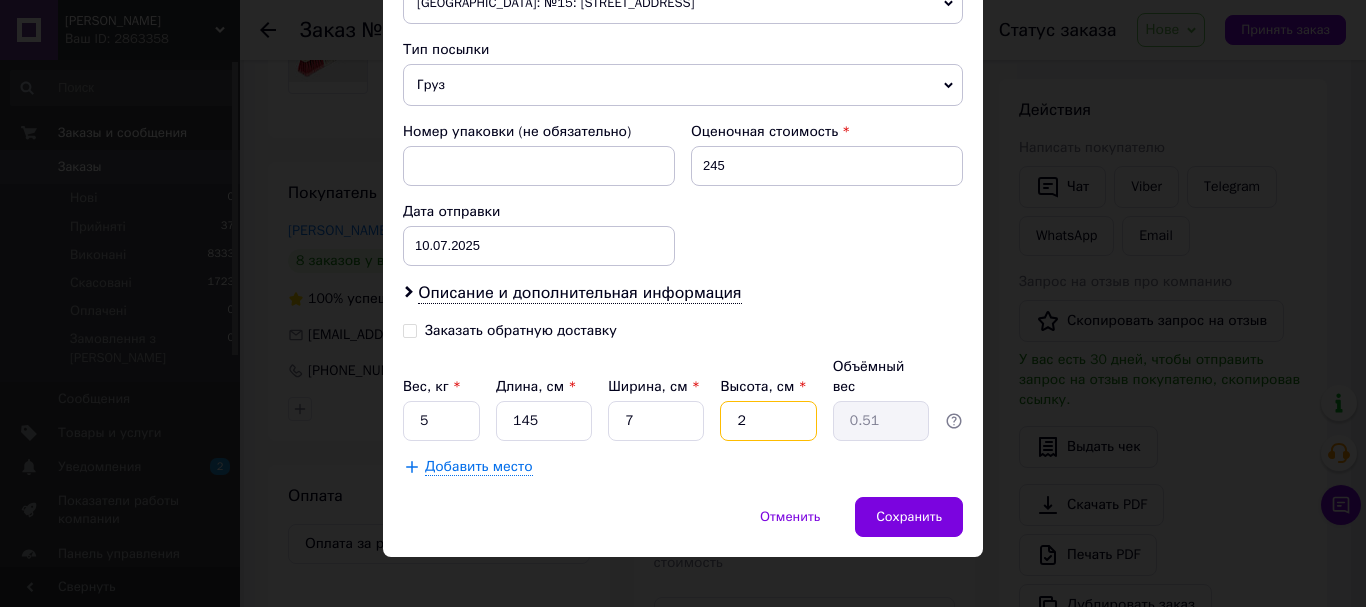 type 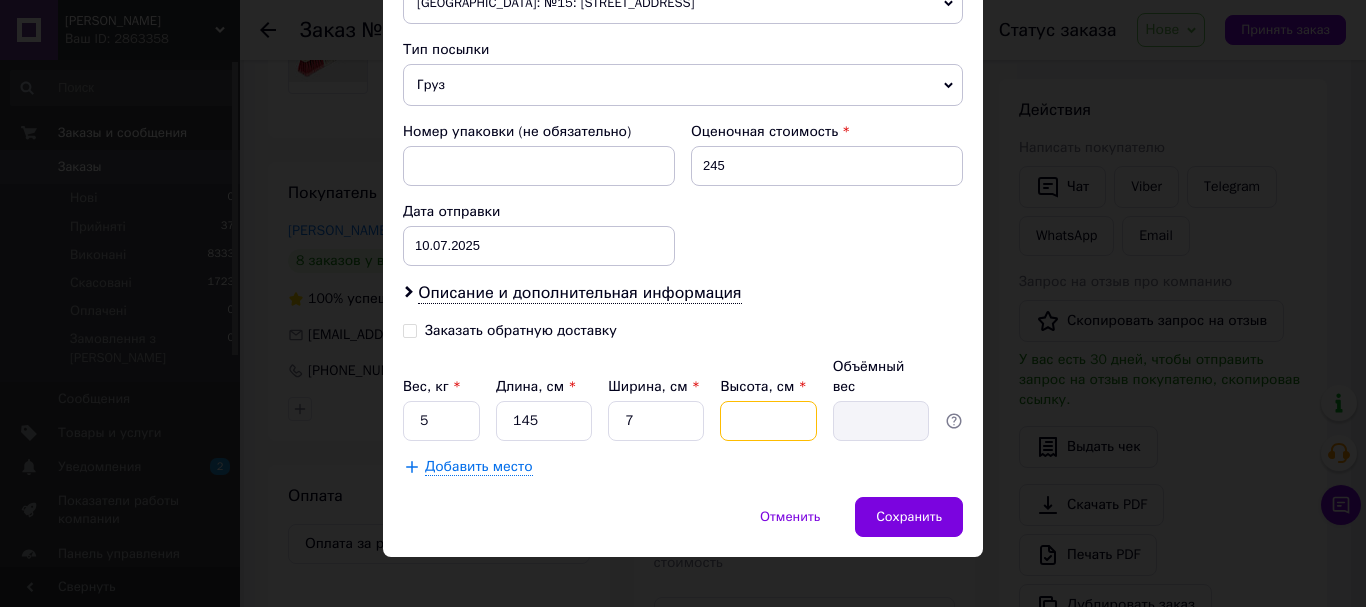 type on "1" 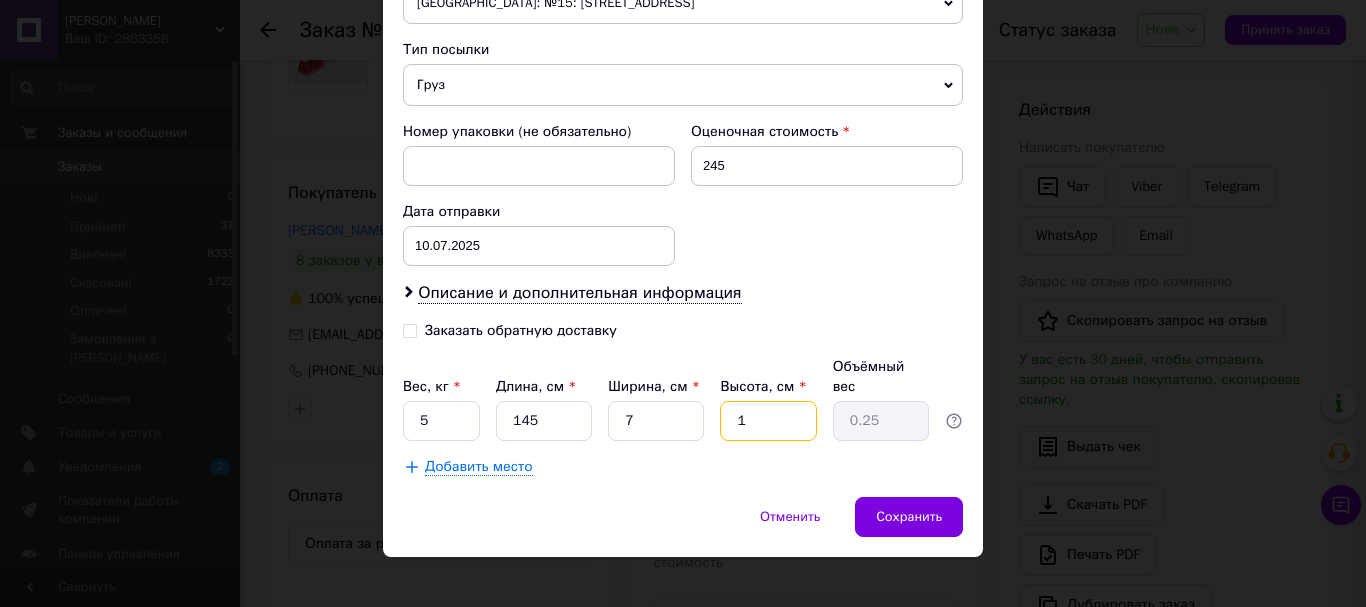 type on "14" 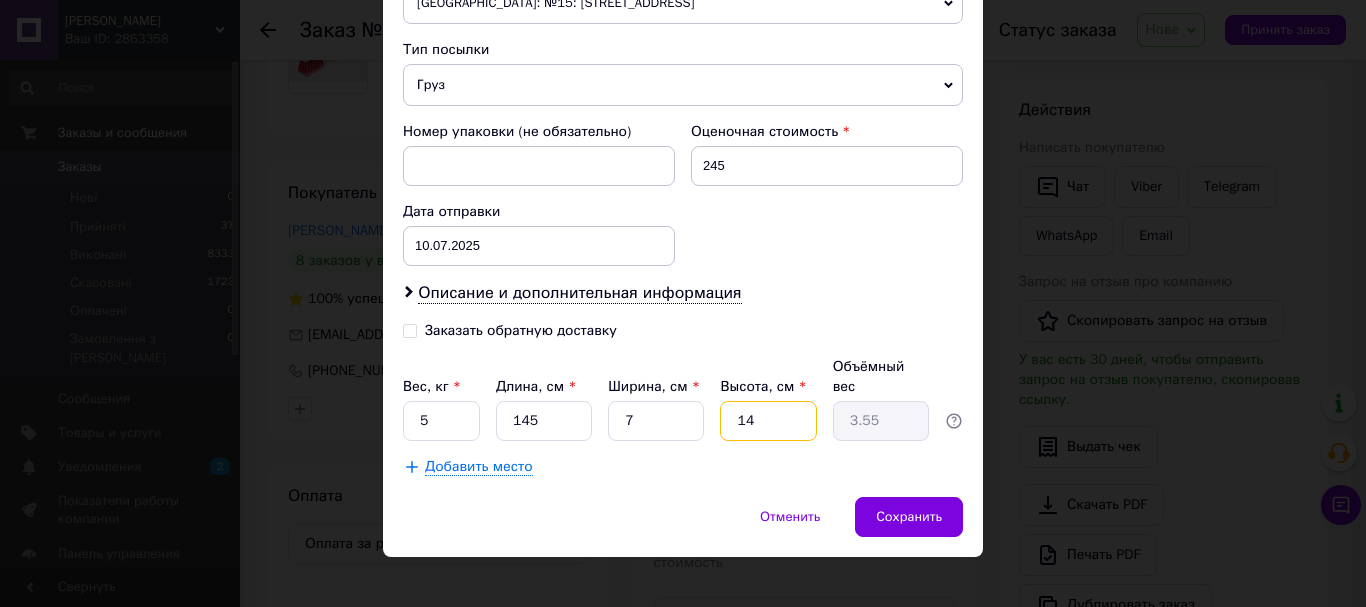 type on "14" 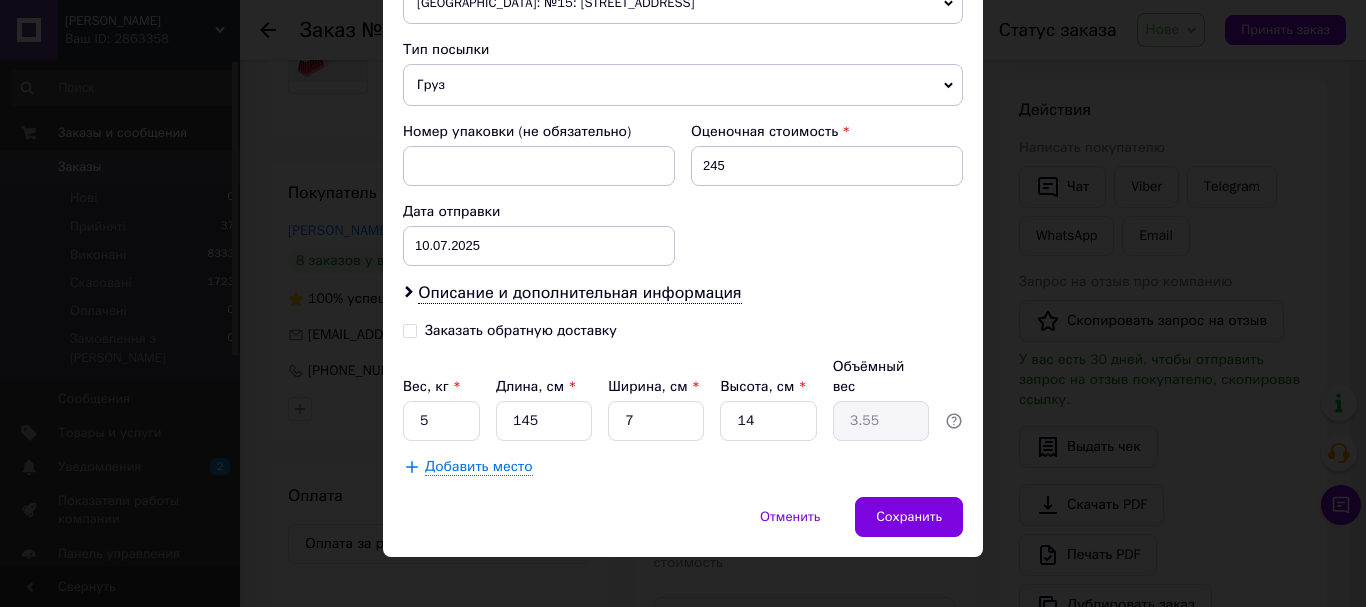 click on "Добавить место" at bounding box center (479, 467) 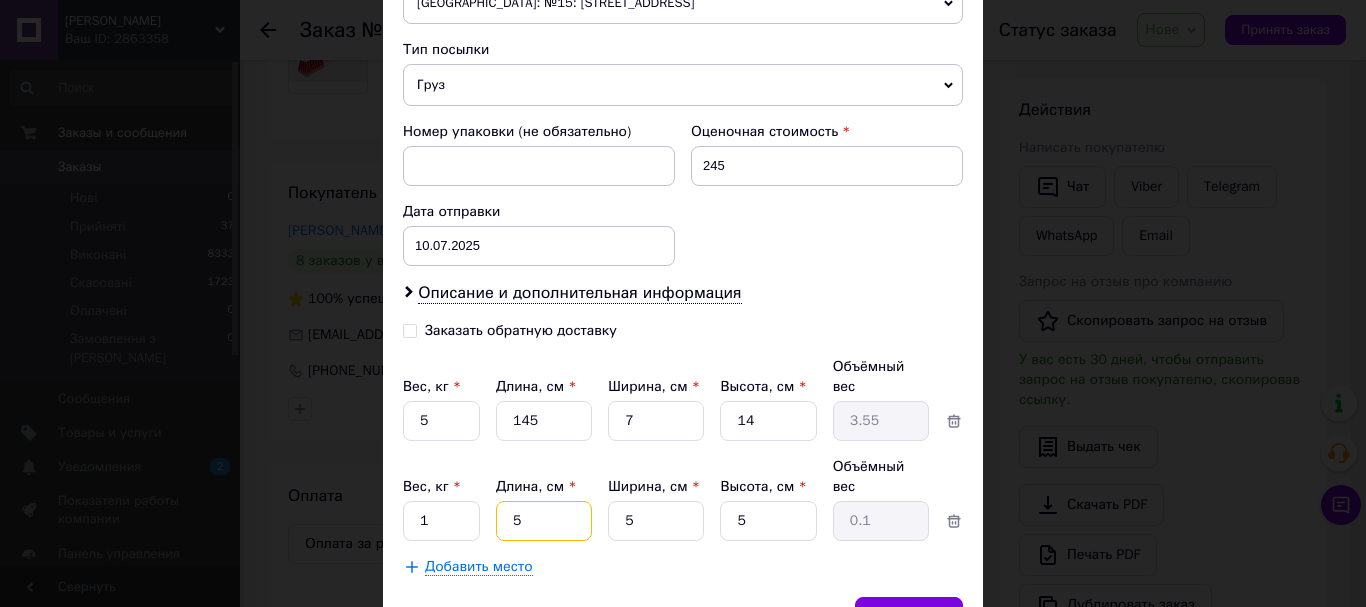 click on "5" at bounding box center [544, 421] 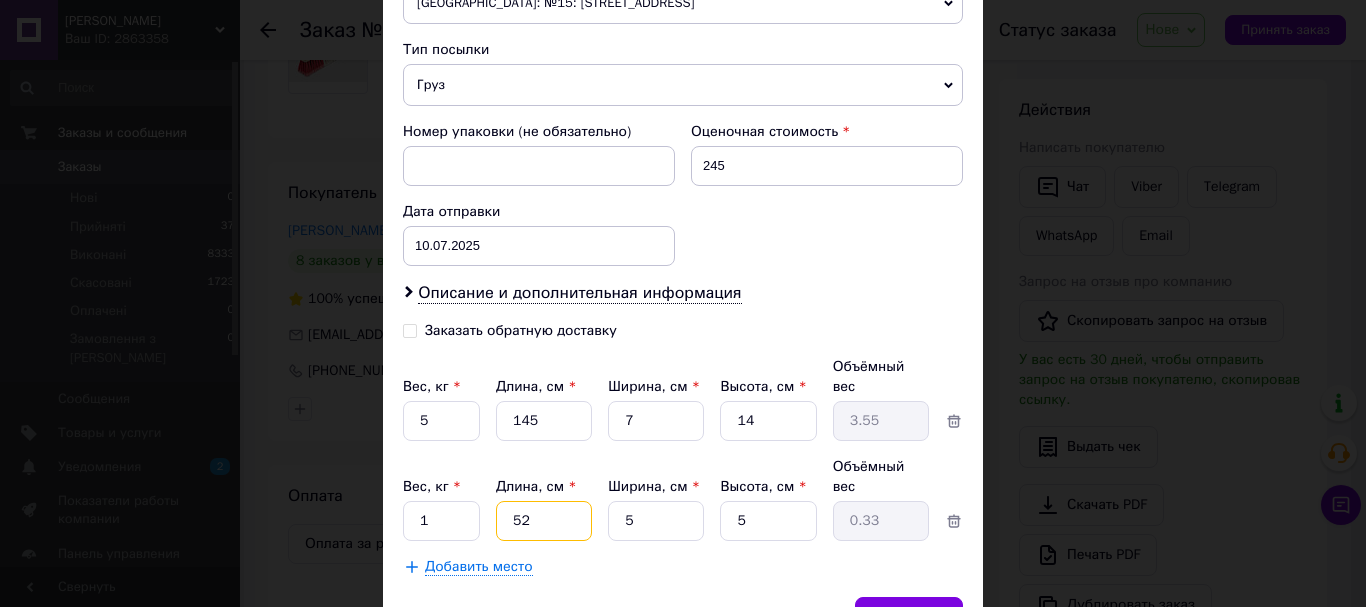 type on "52" 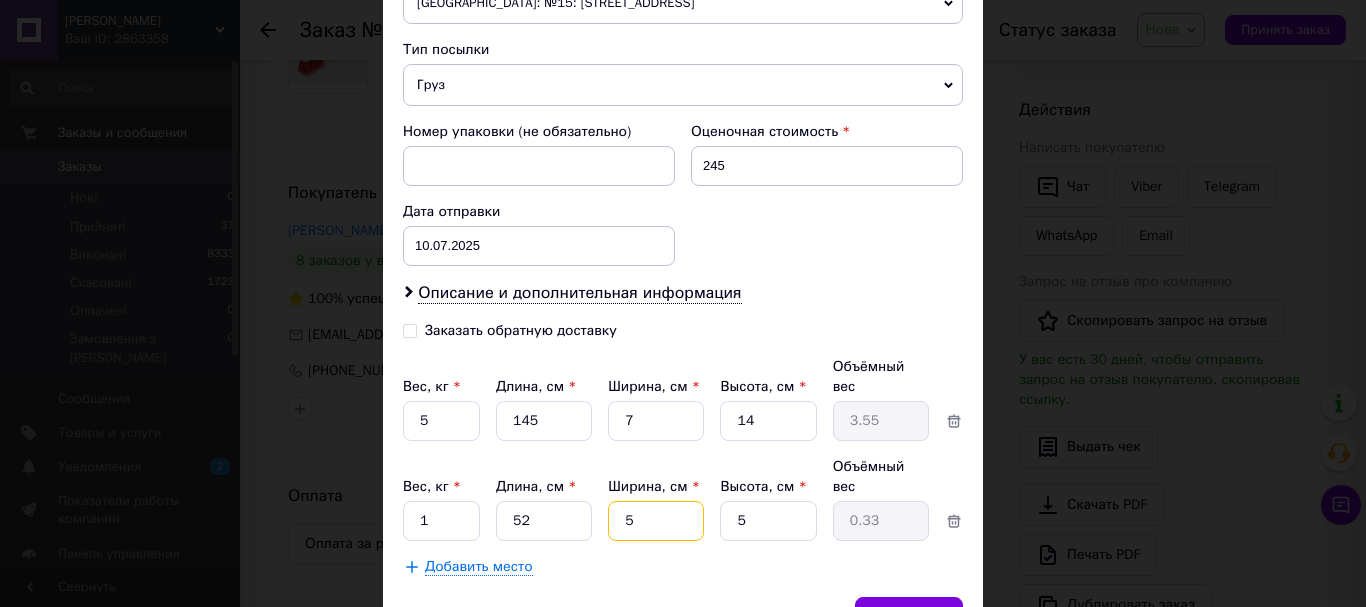 click on "5" at bounding box center [656, 421] 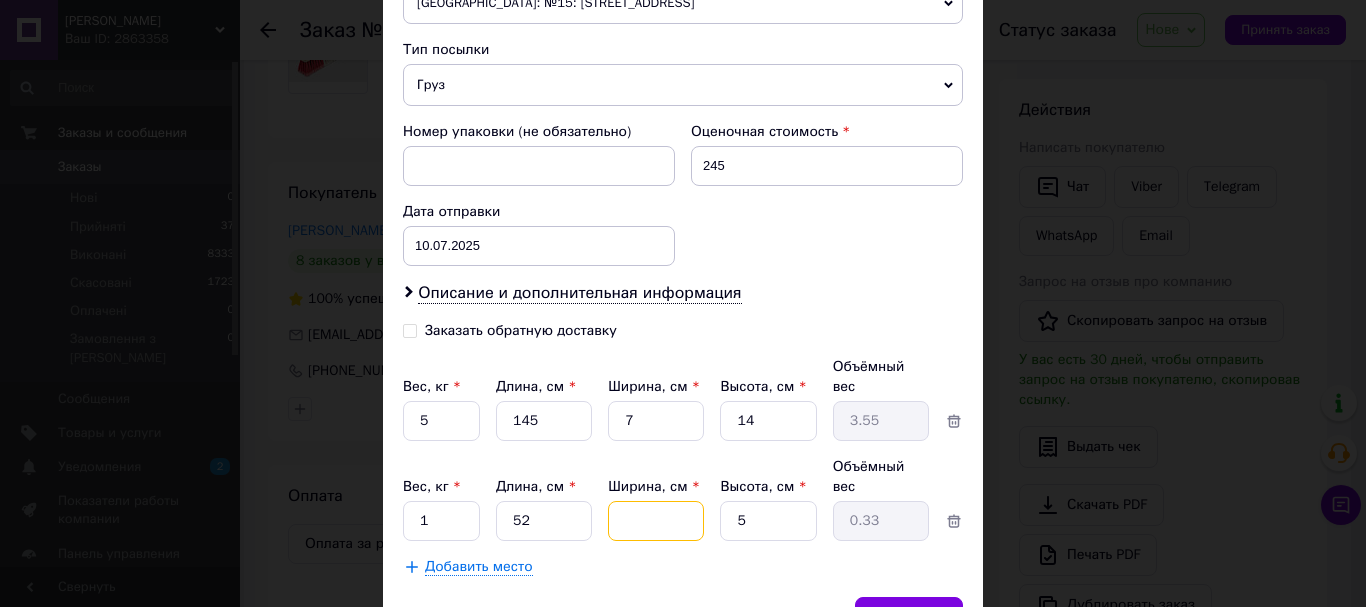 type 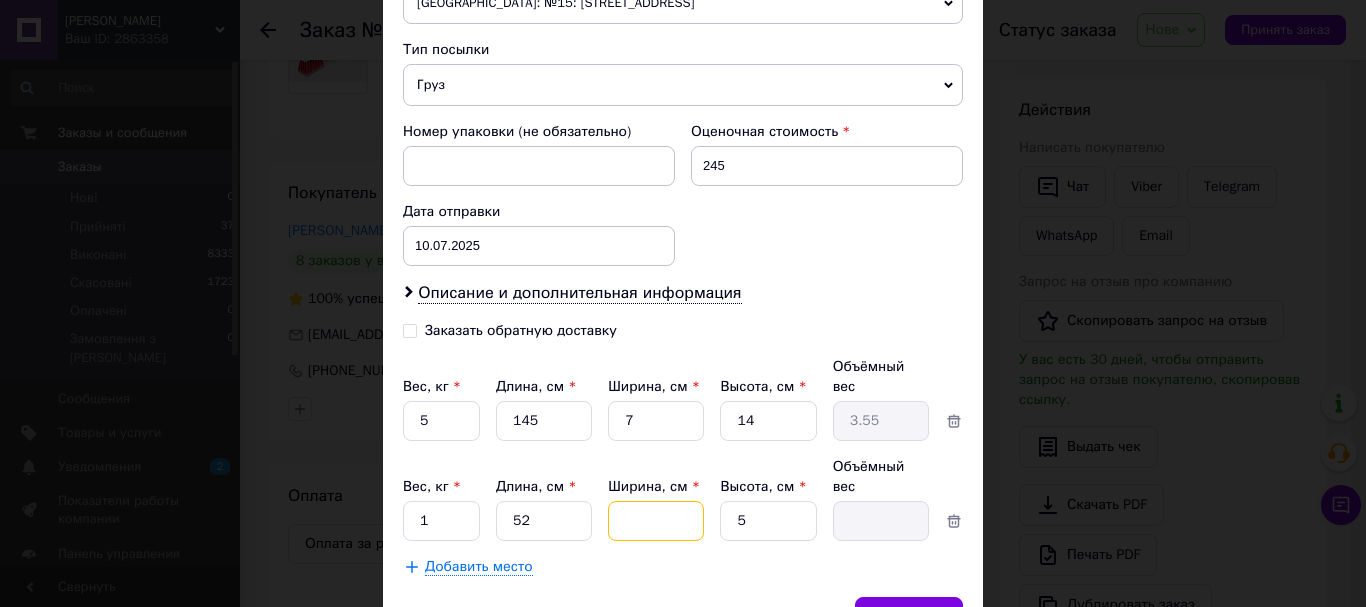 type on "4" 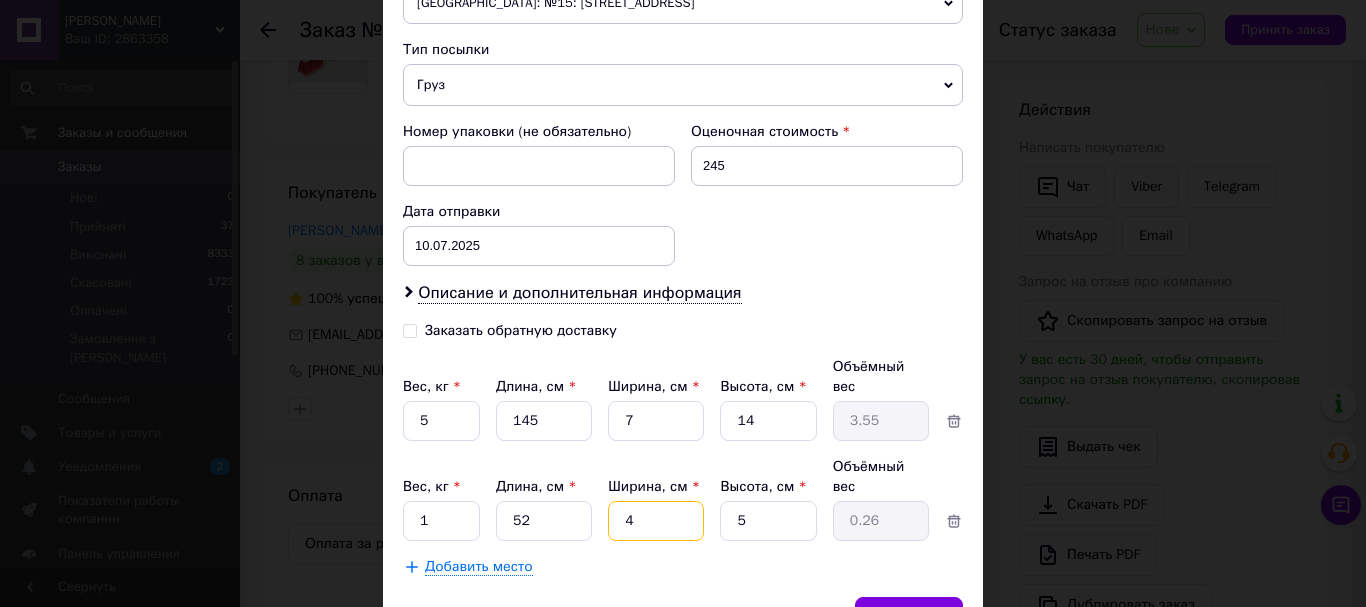type on "43" 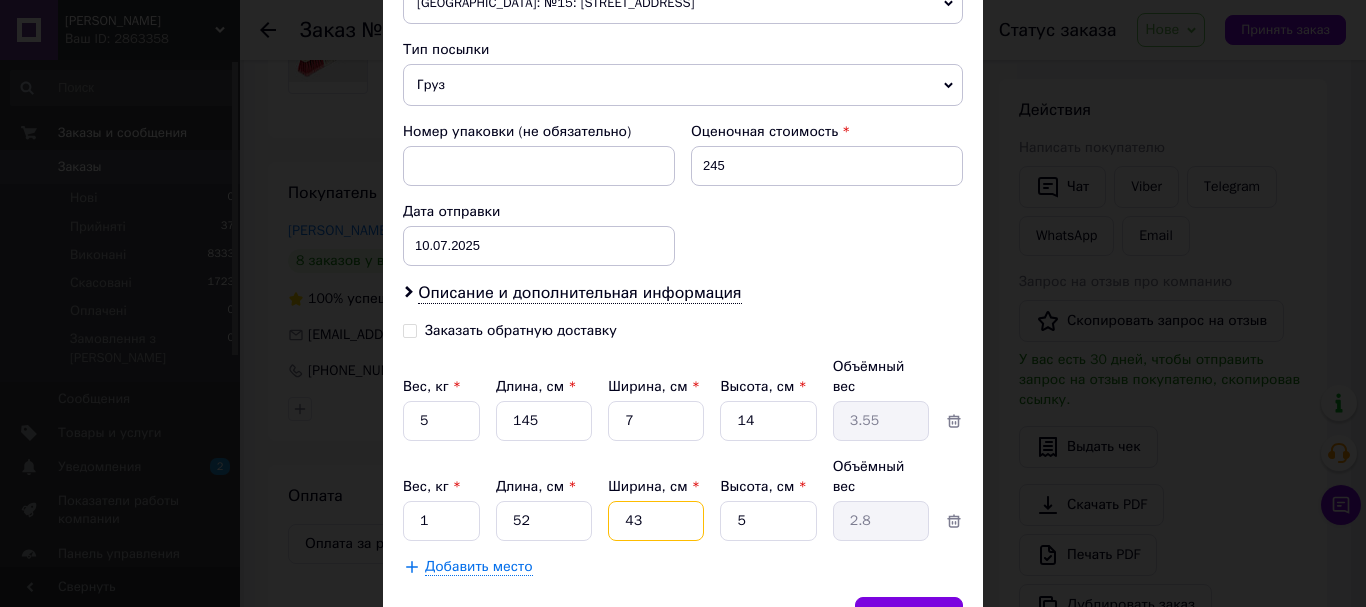 type on "43" 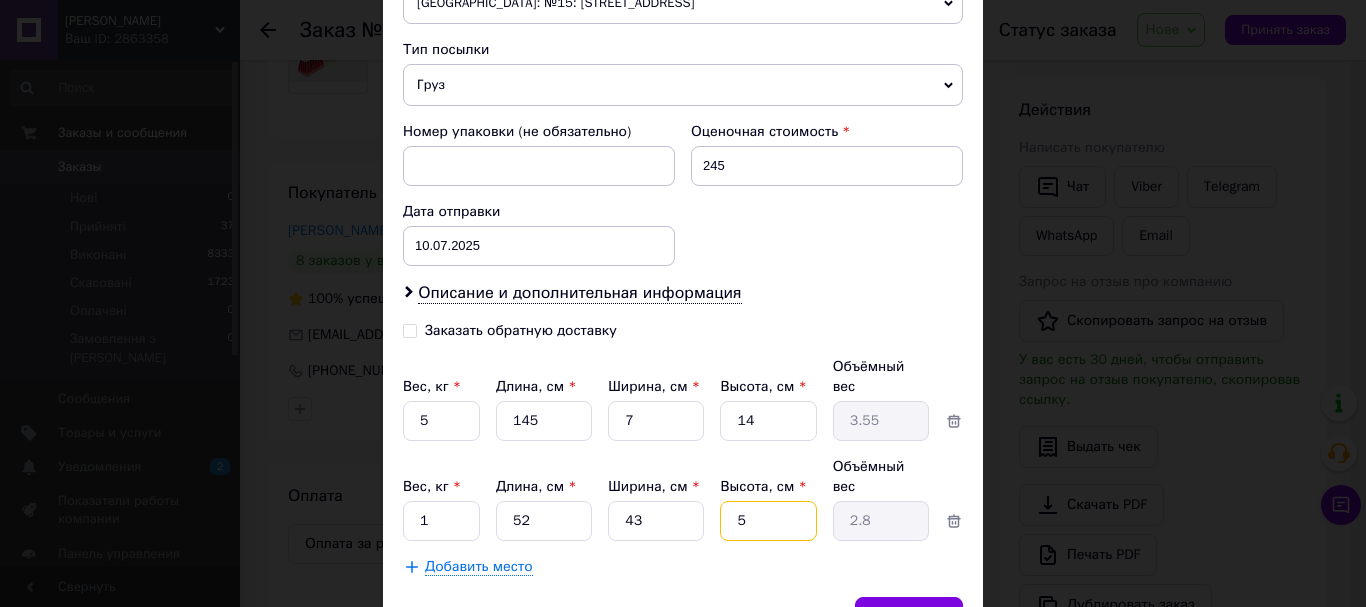click on "5" at bounding box center (768, 421) 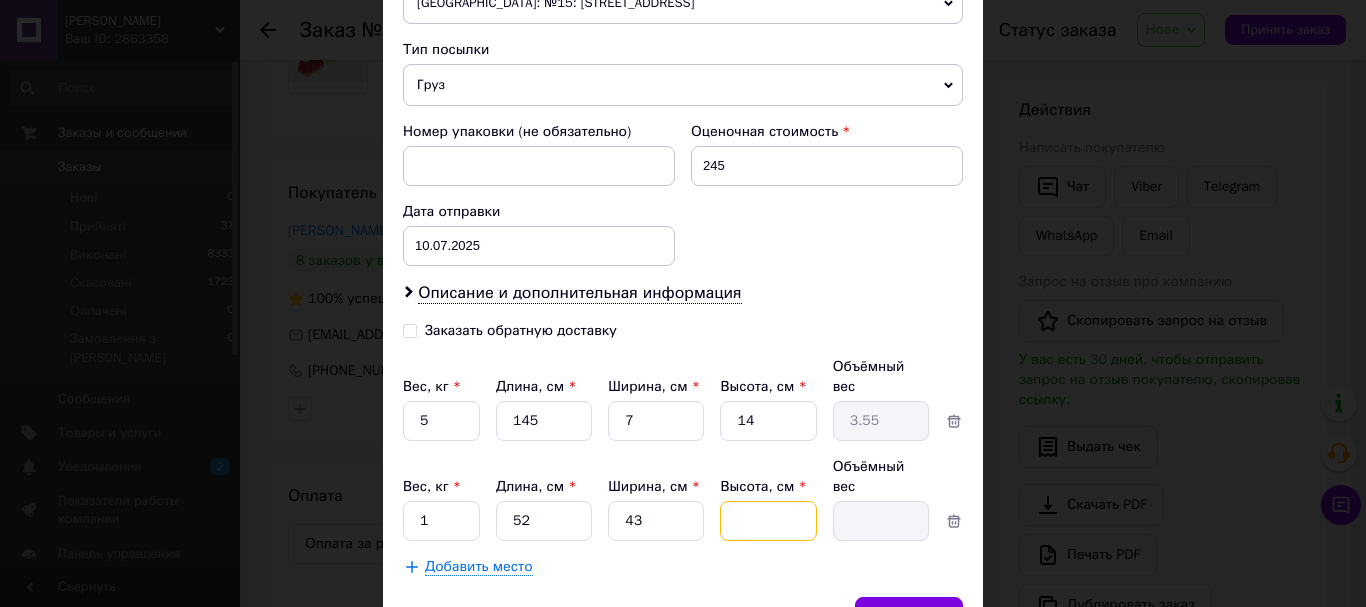 type on "2" 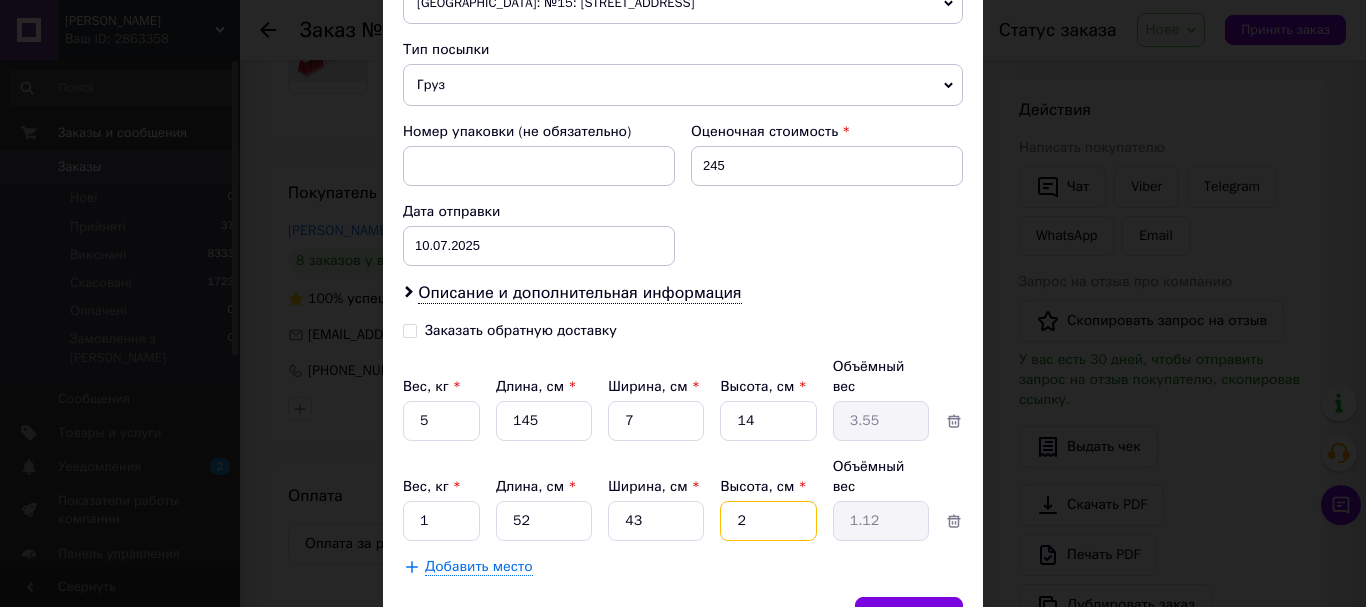 type on "25" 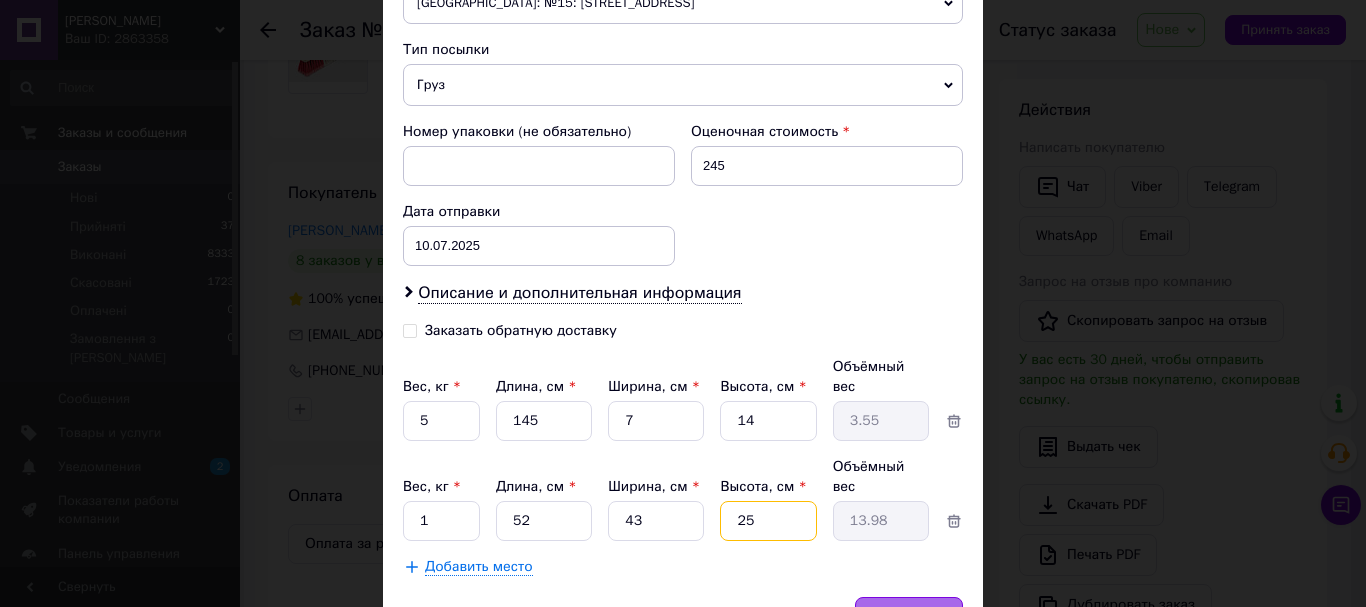 type on "25" 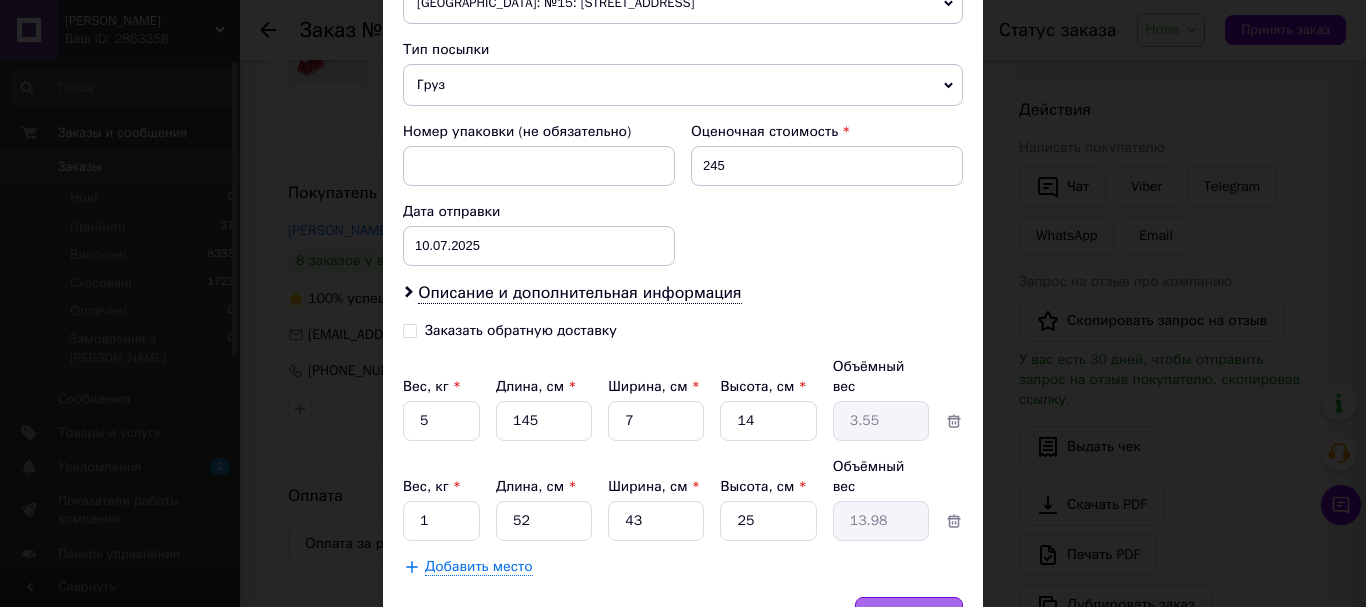 click on "Сохранить" at bounding box center (909, 617) 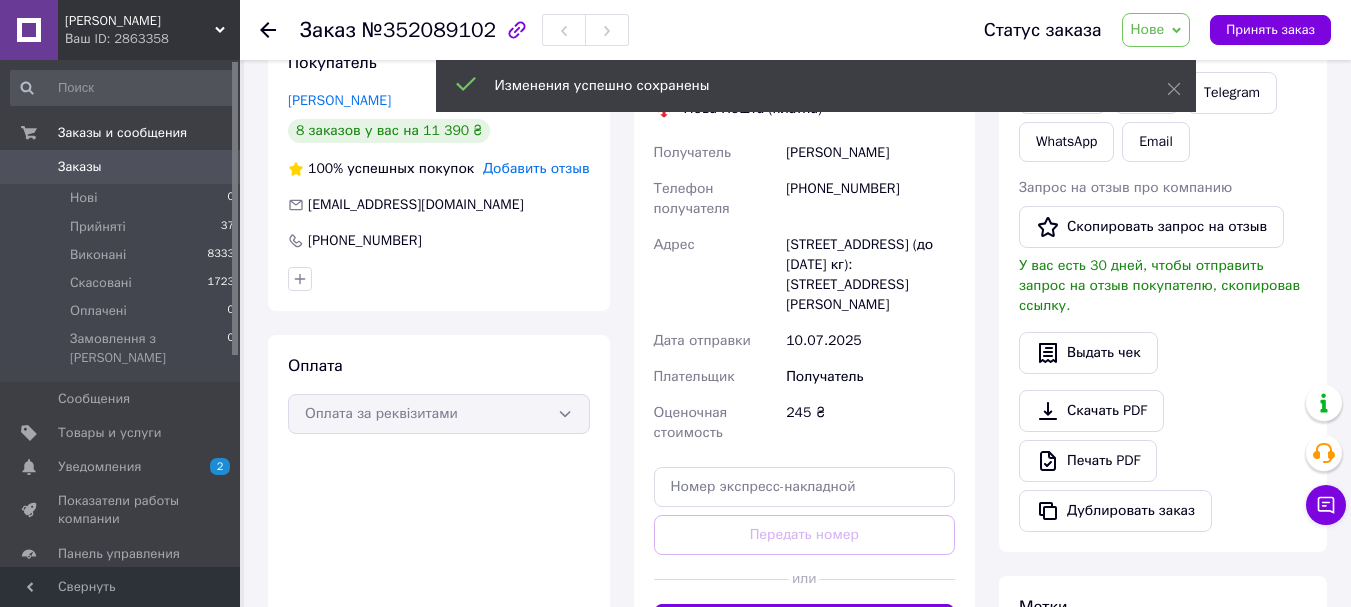 scroll, scrollTop: 484, scrollLeft: 0, axis: vertical 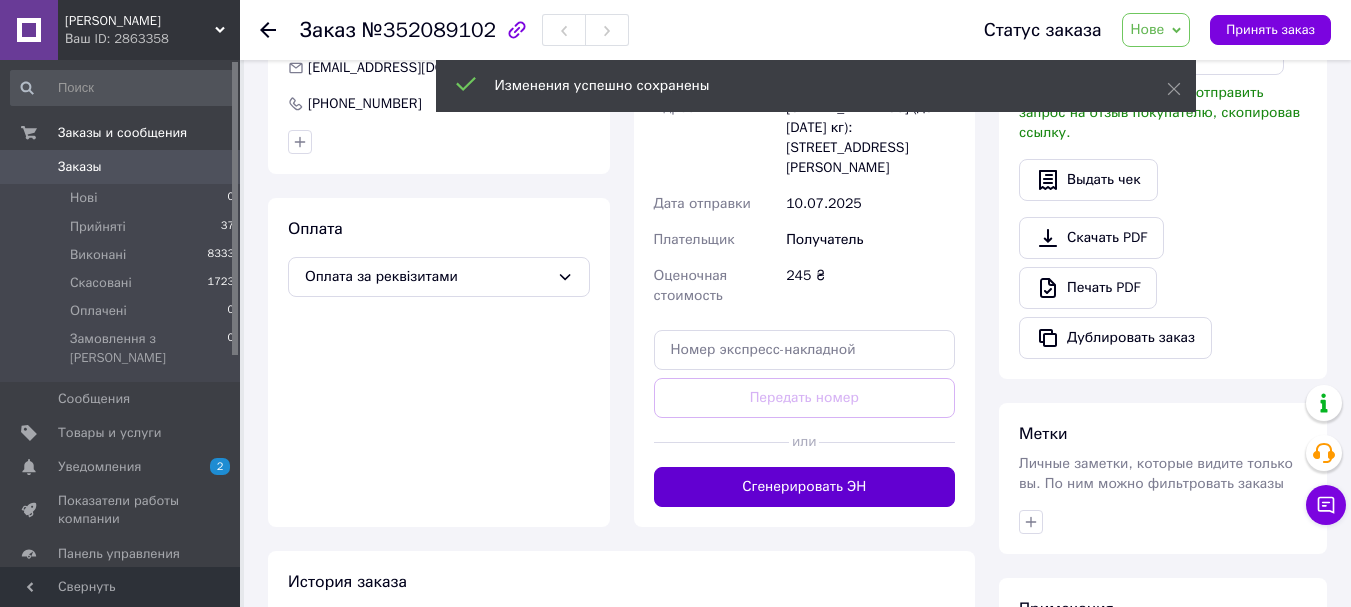 click on "Сгенерировать ЭН" at bounding box center (805, 487) 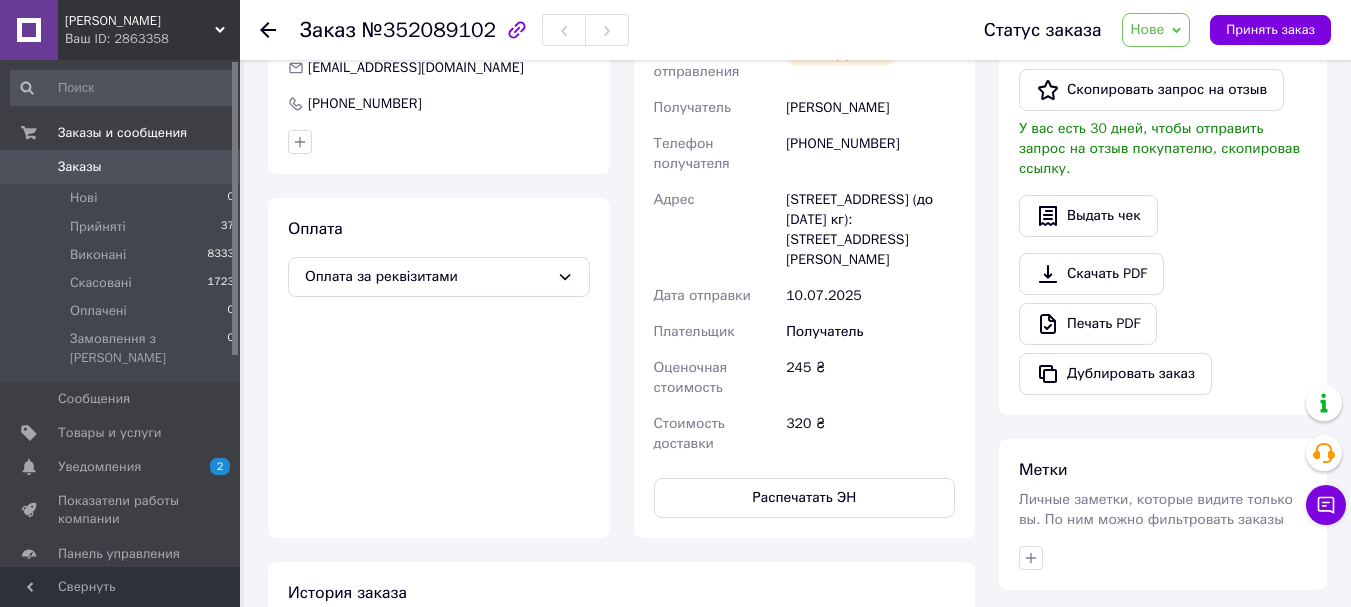 click on "Товары и услуги" at bounding box center (110, 433) 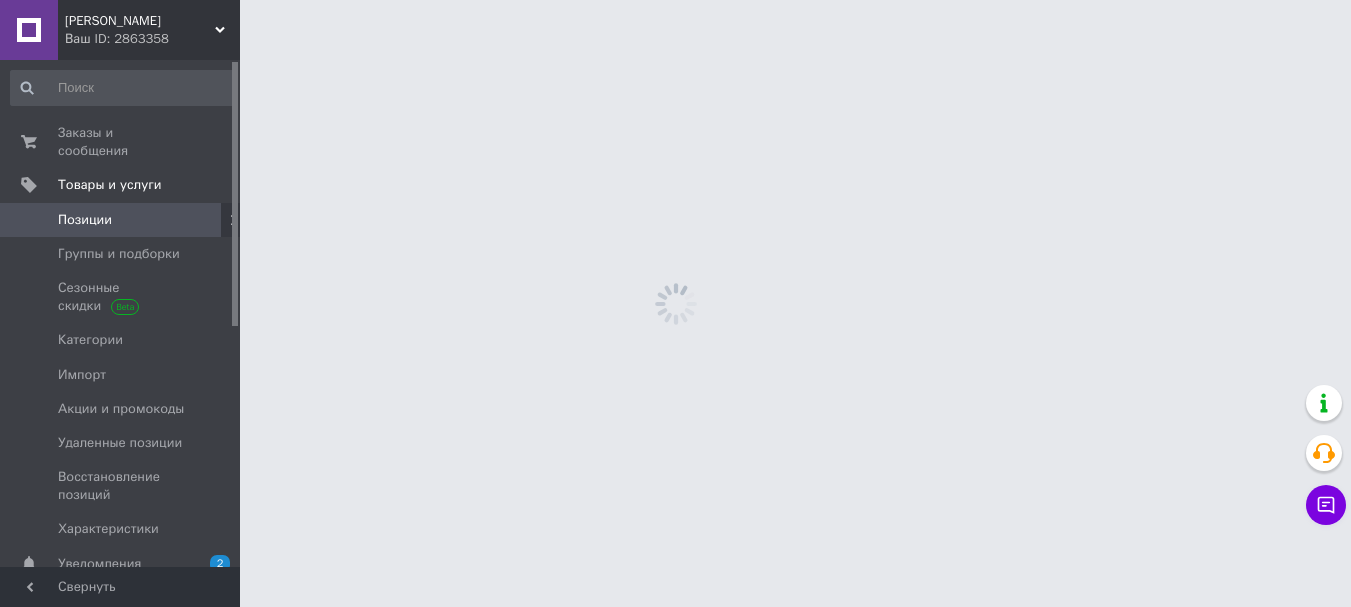 scroll, scrollTop: 0, scrollLeft: 0, axis: both 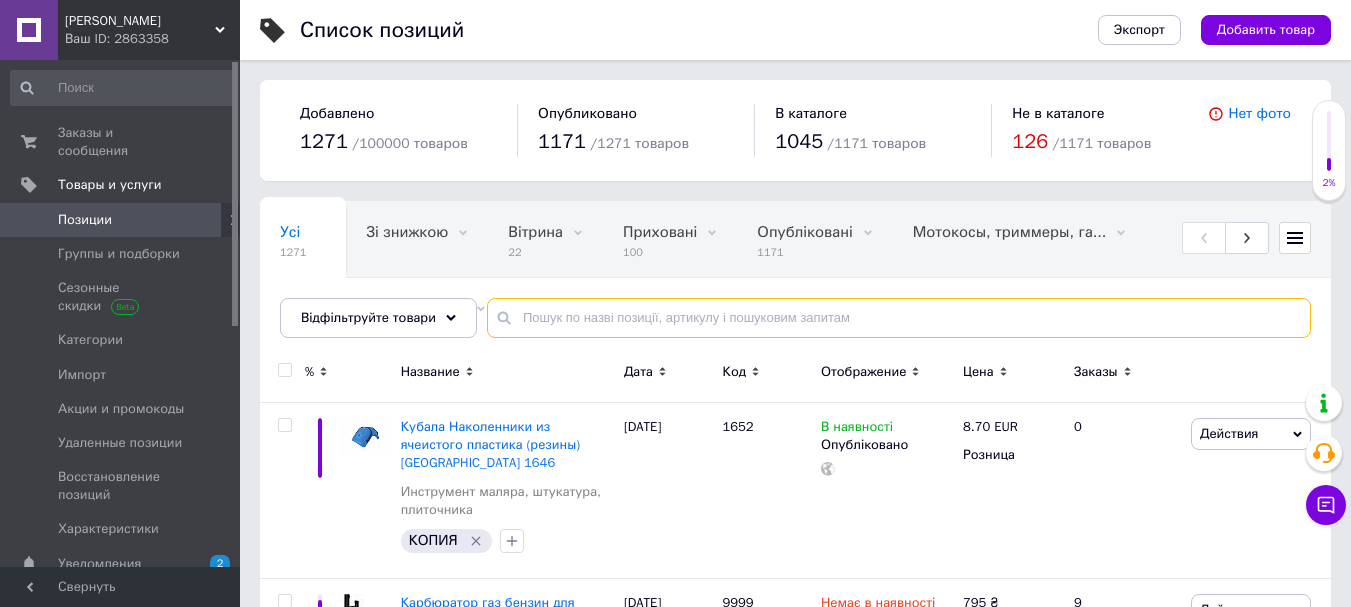 click at bounding box center (899, 318) 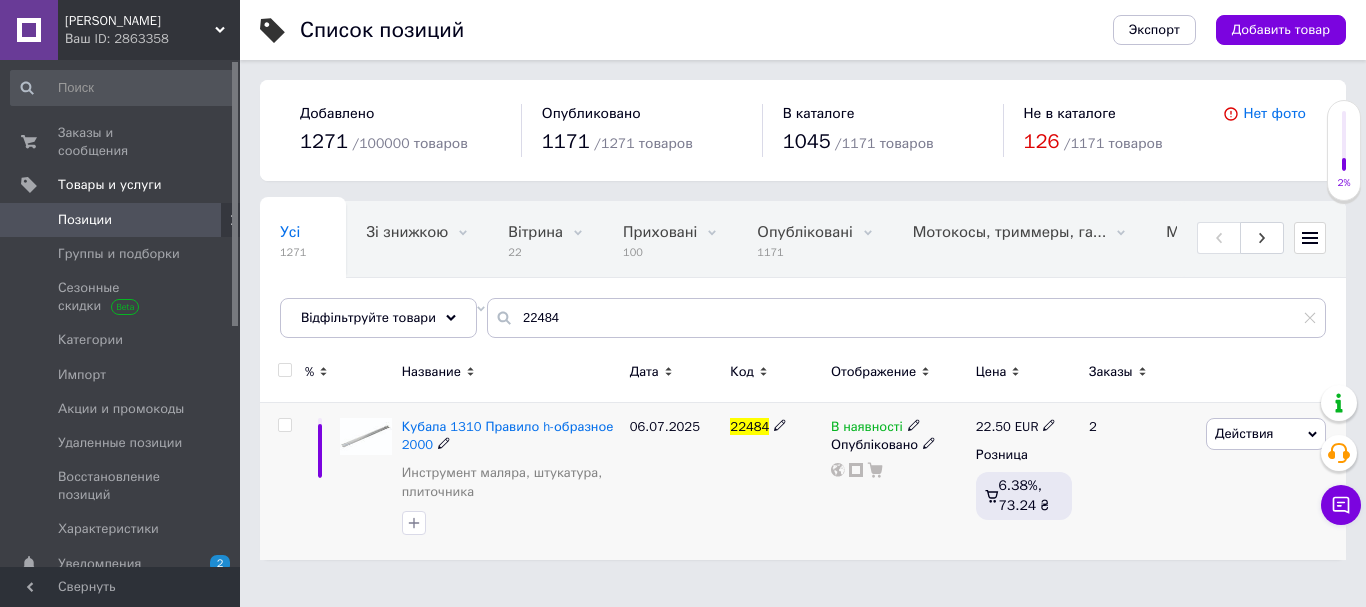 click on "Действия" at bounding box center [1244, 433] 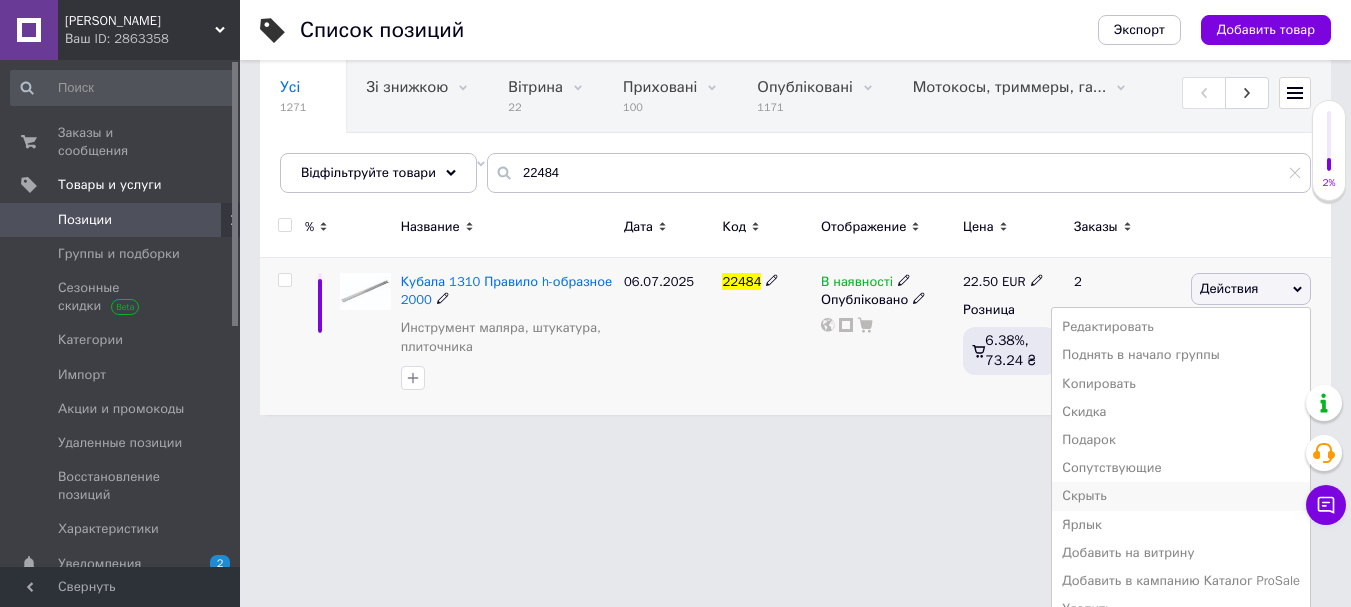 scroll, scrollTop: 167, scrollLeft: 0, axis: vertical 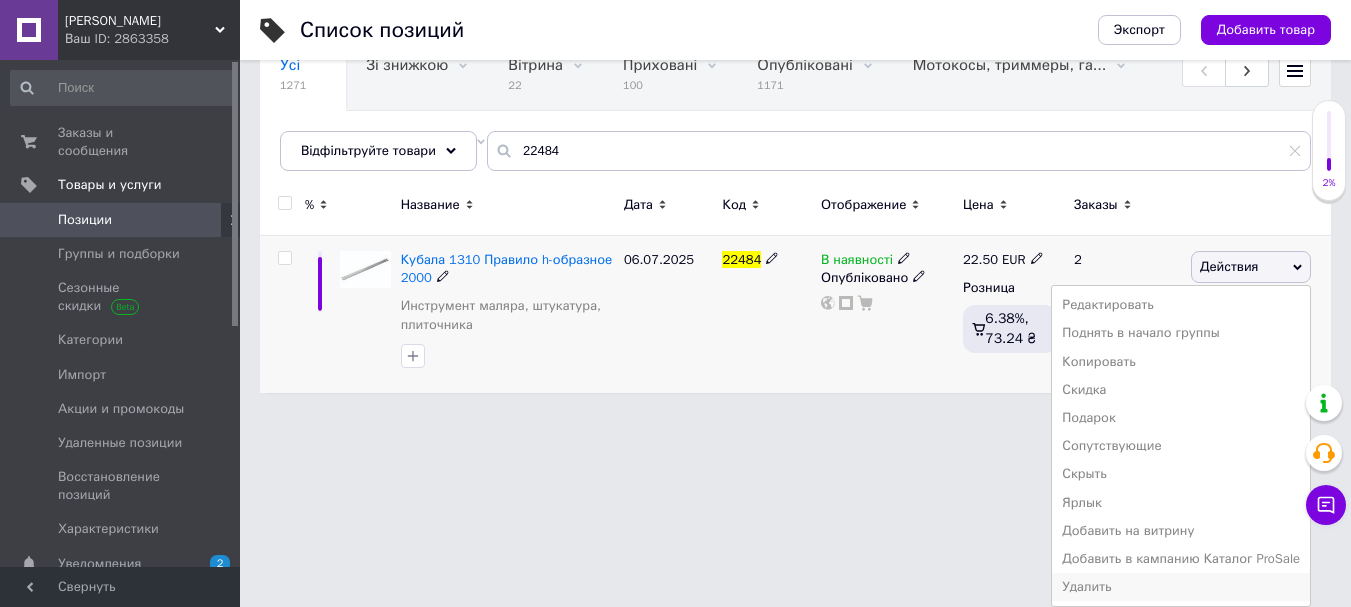 click on "Удалить" at bounding box center [1181, 587] 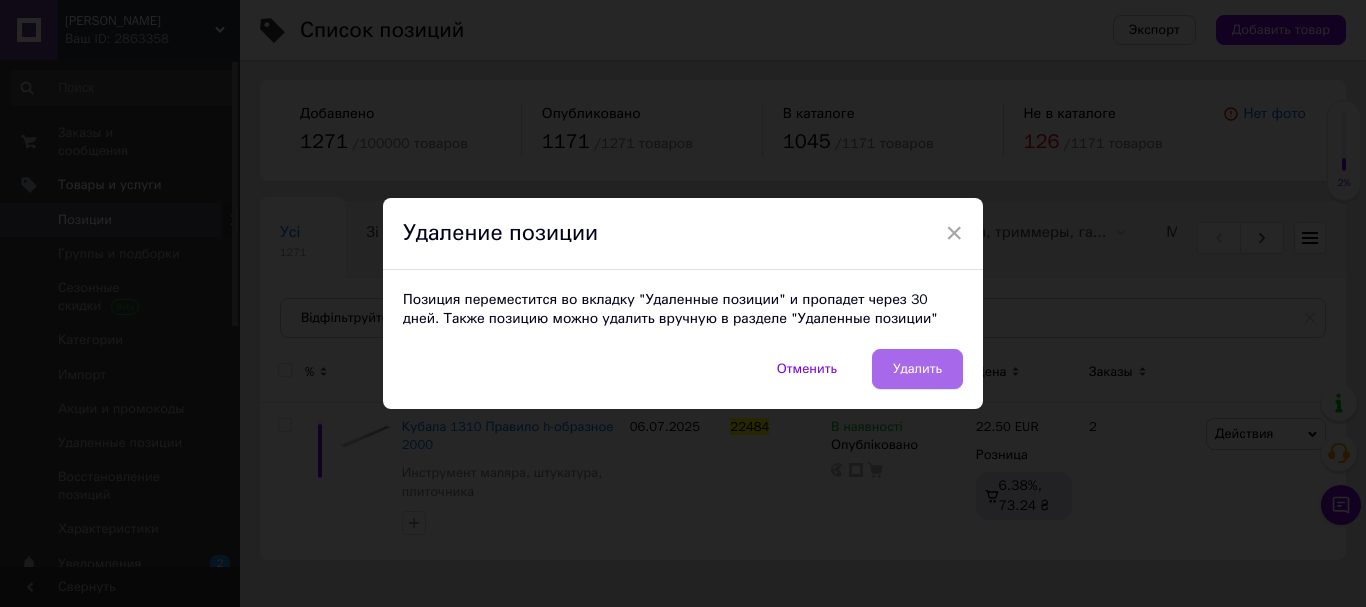 click on "Удалить" at bounding box center [917, 369] 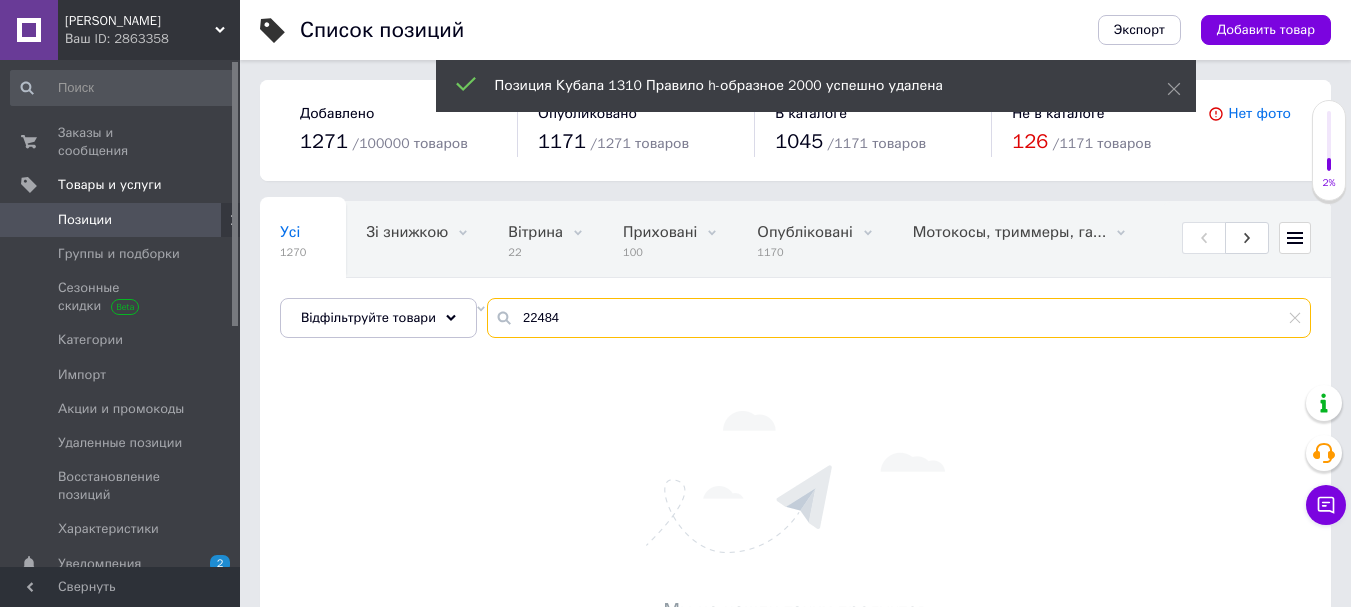 click on "22484" at bounding box center [899, 318] 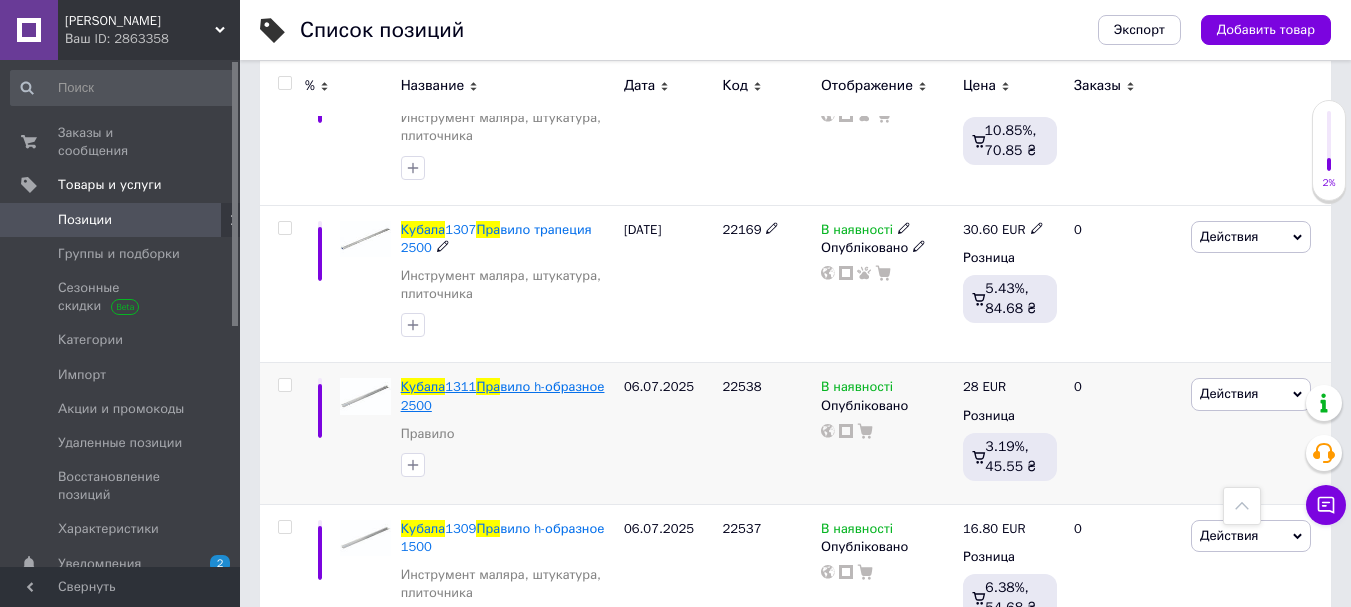 scroll, scrollTop: 533, scrollLeft: 0, axis: vertical 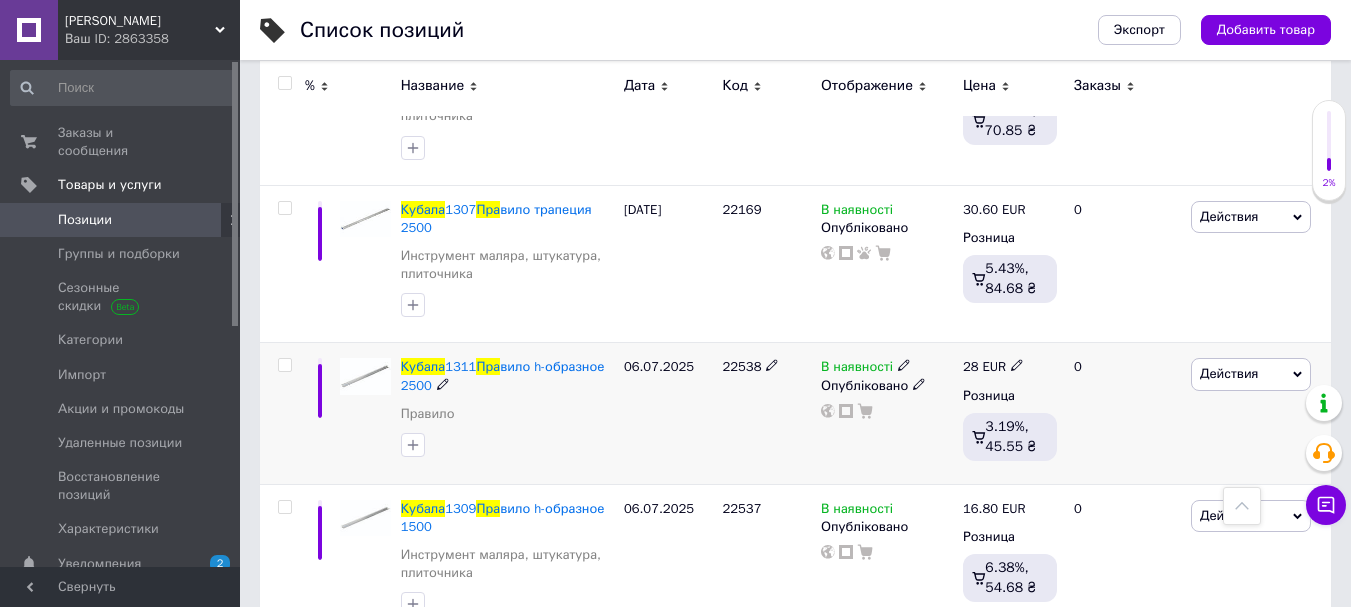 type on "кубала пра" 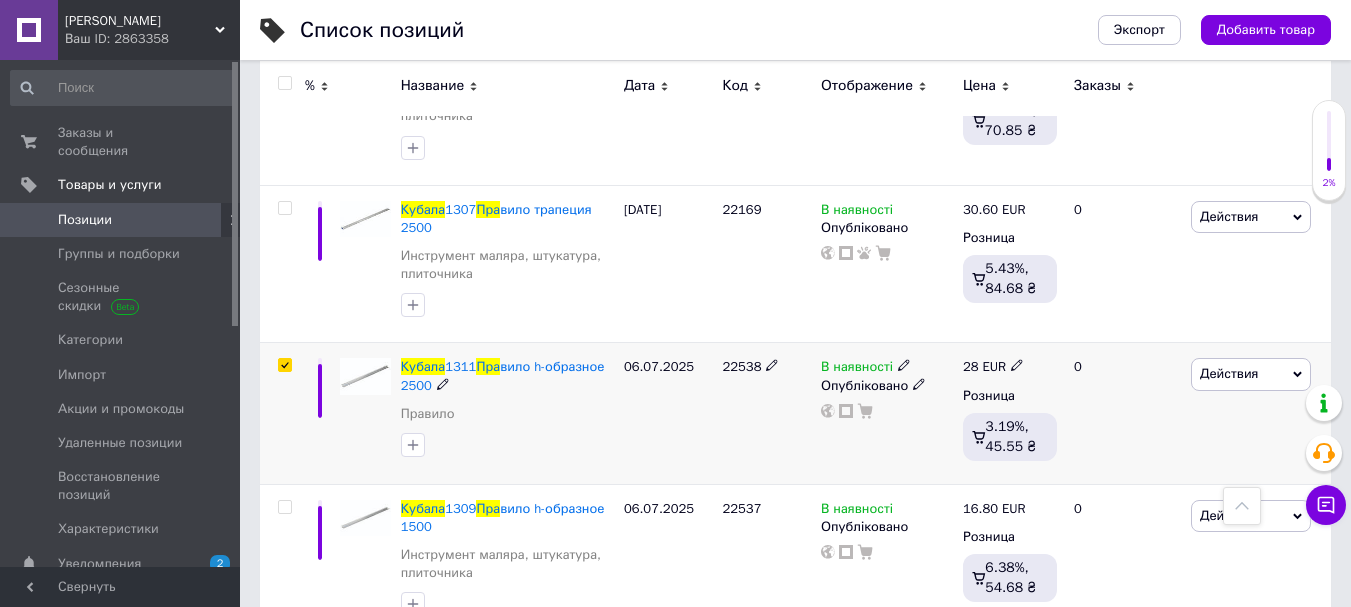 checkbox on "true" 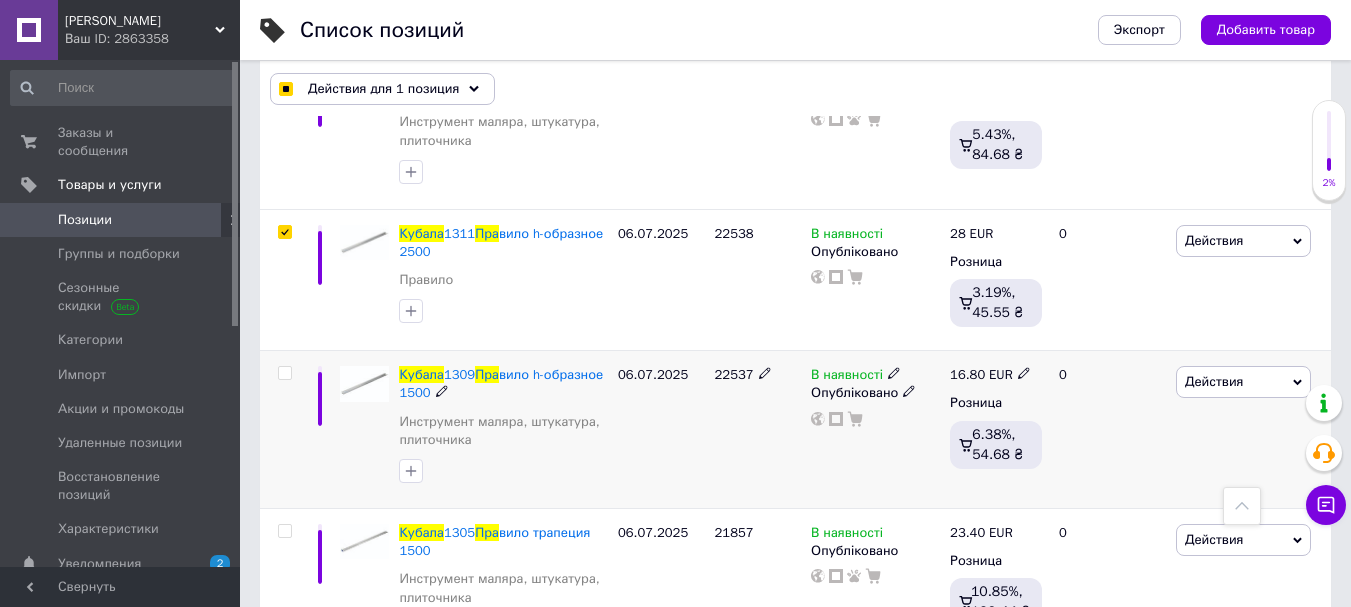 scroll, scrollTop: 667, scrollLeft: 0, axis: vertical 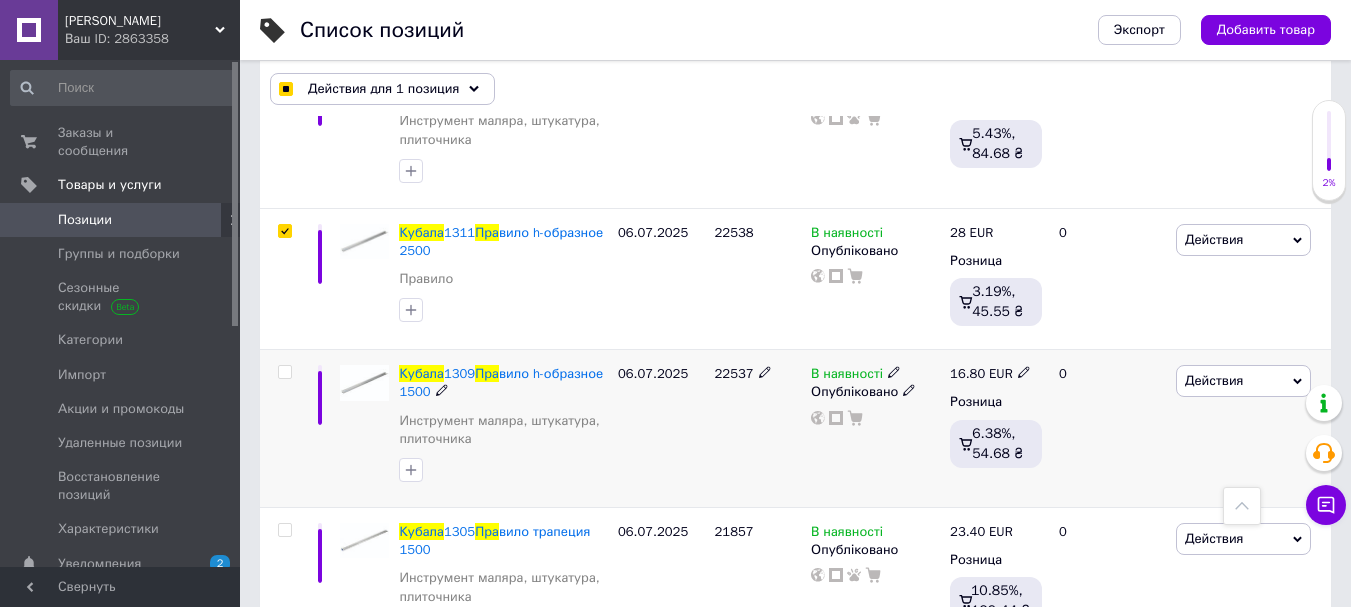 click at bounding box center [284, 372] 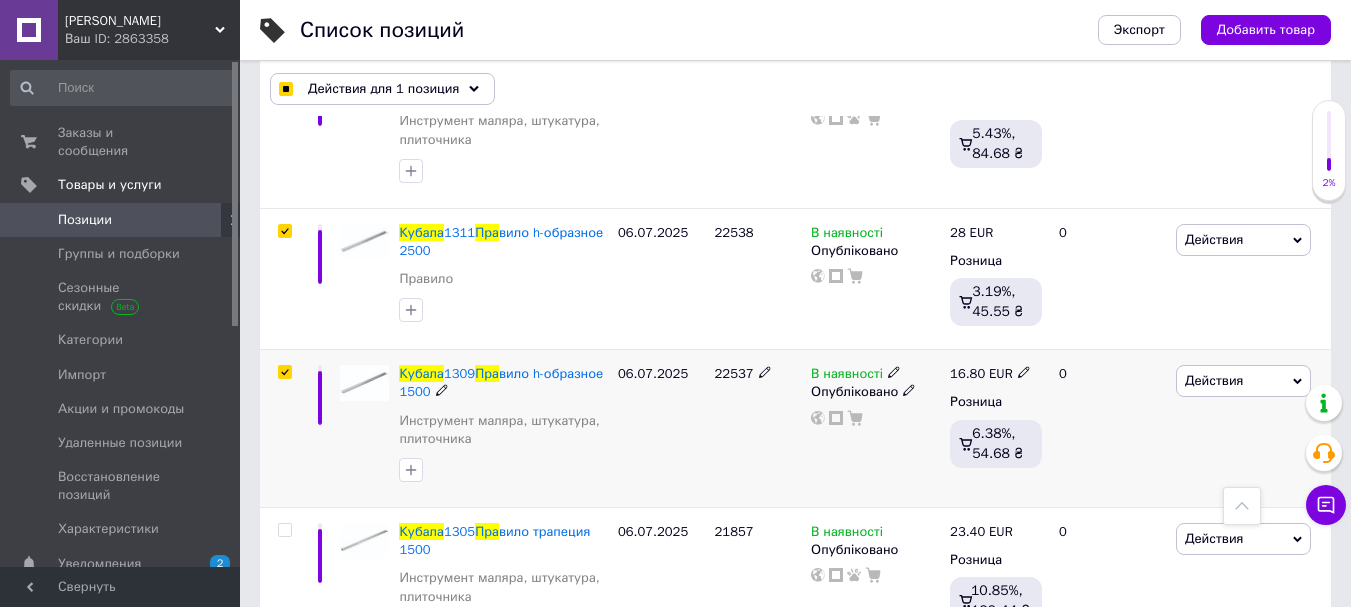checkbox on "true" 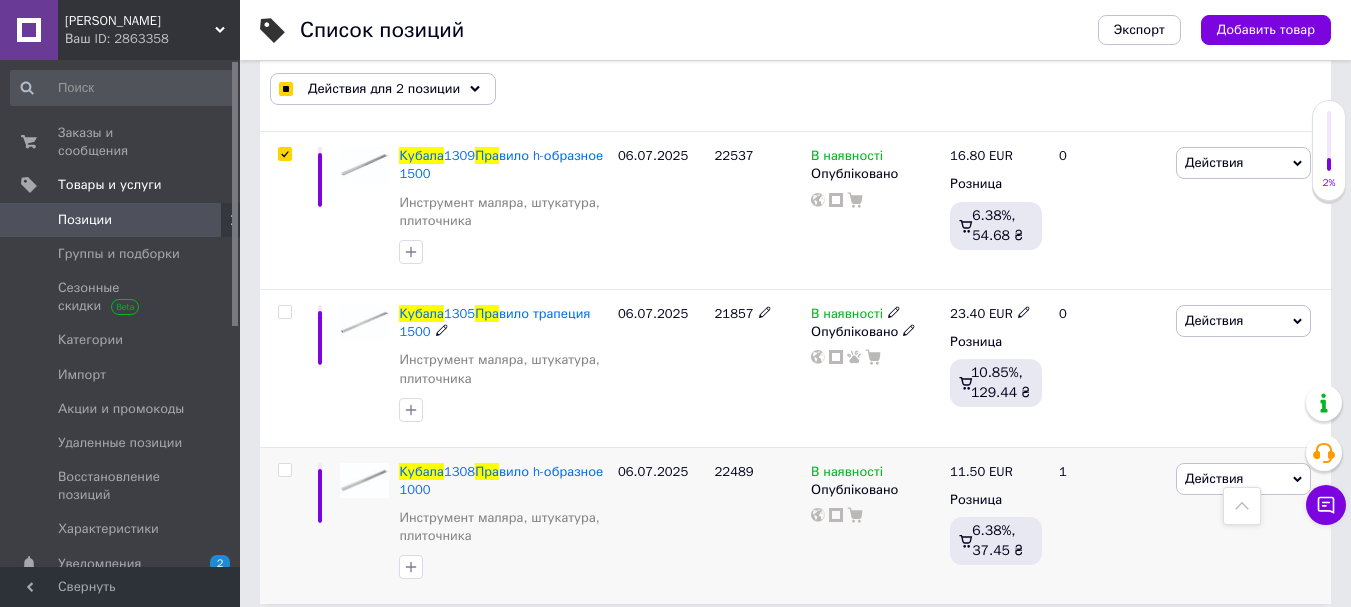 scroll, scrollTop: 902, scrollLeft: 0, axis: vertical 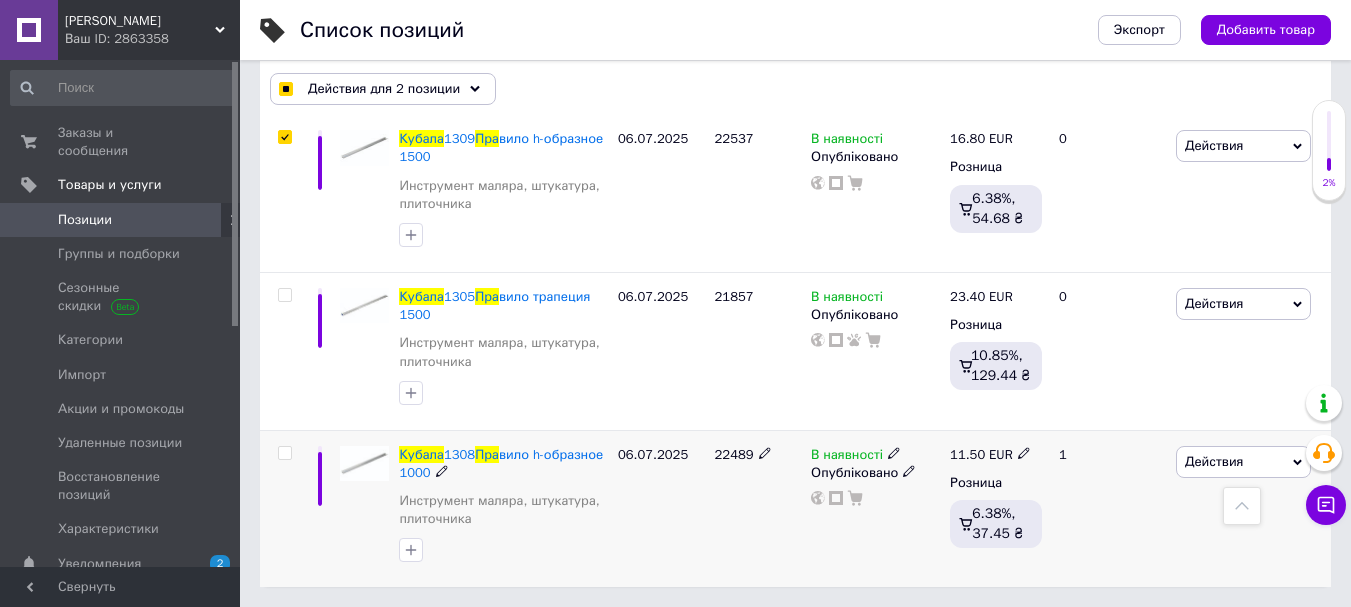 click at bounding box center (284, 453) 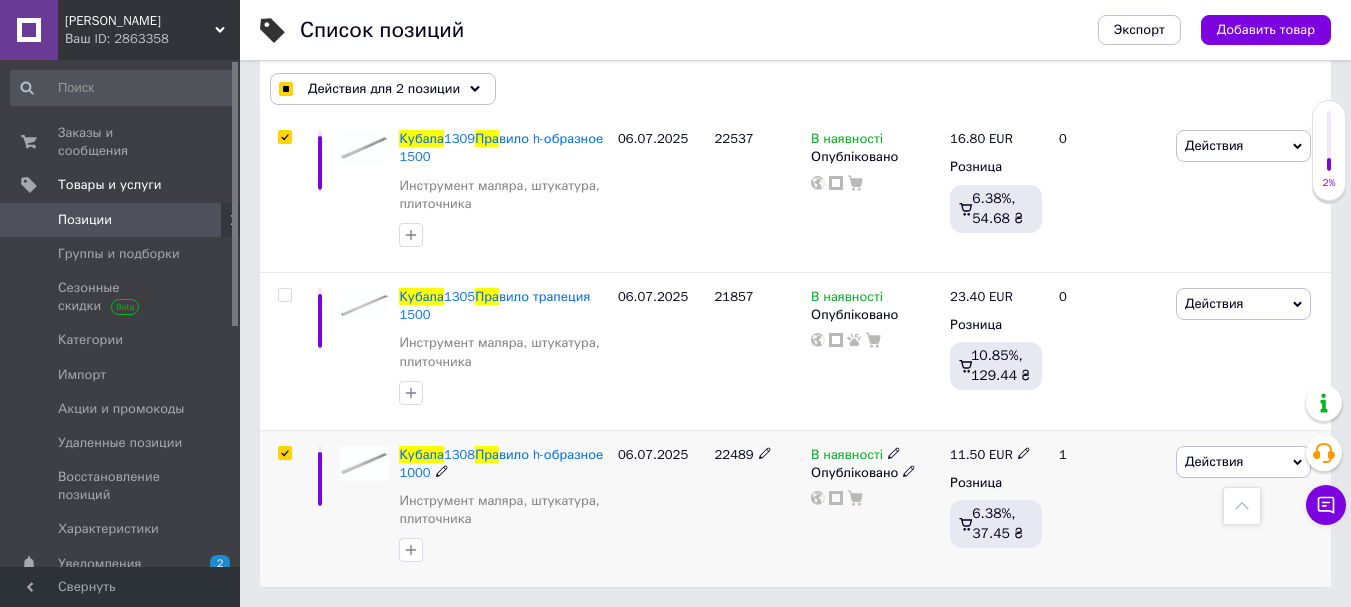 checkbox on "true" 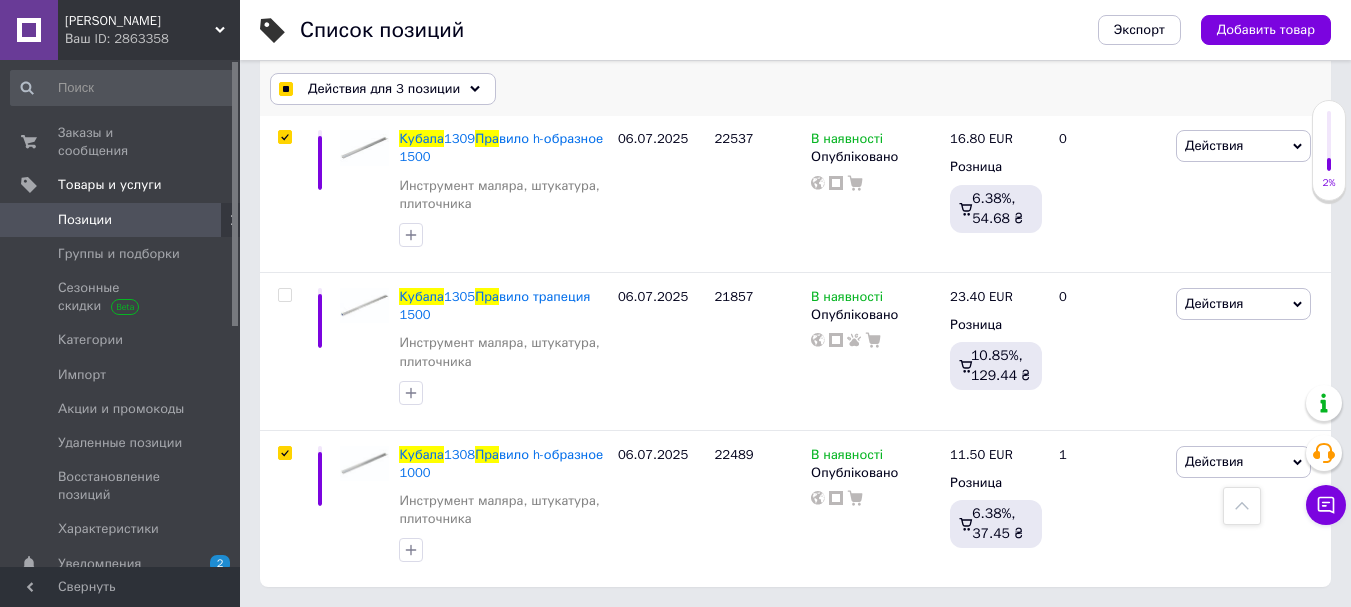 click on "Действия для 3 позиции" at bounding box center [383, 89] 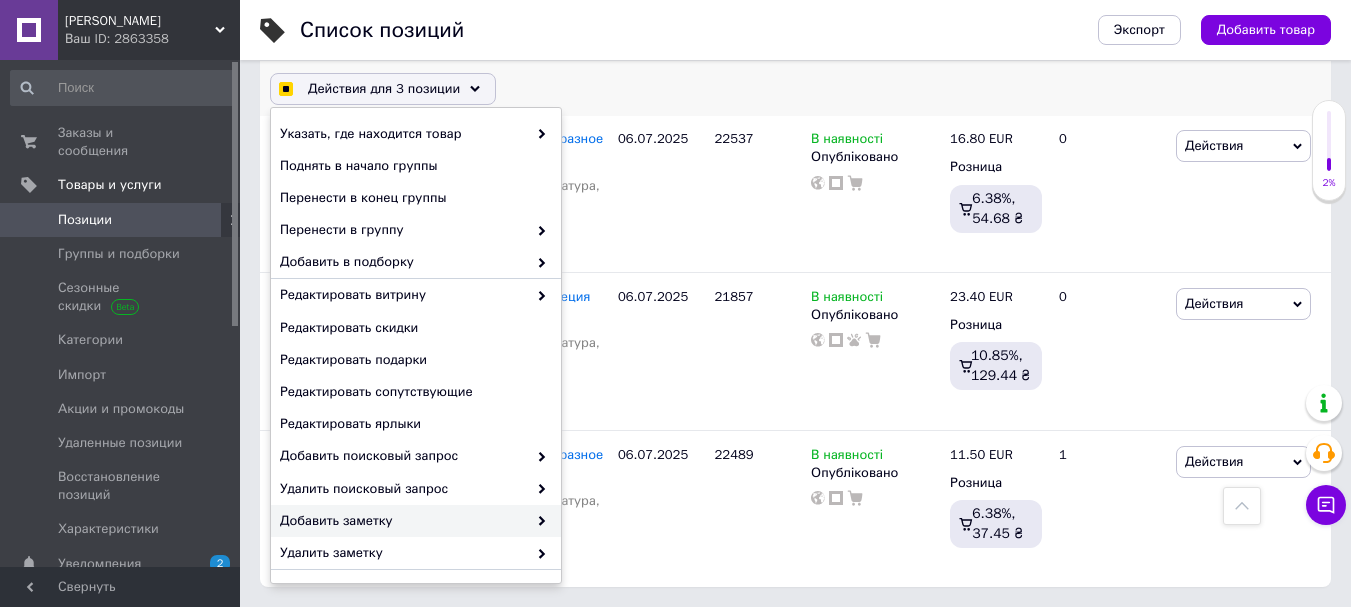 checkbox on "true" 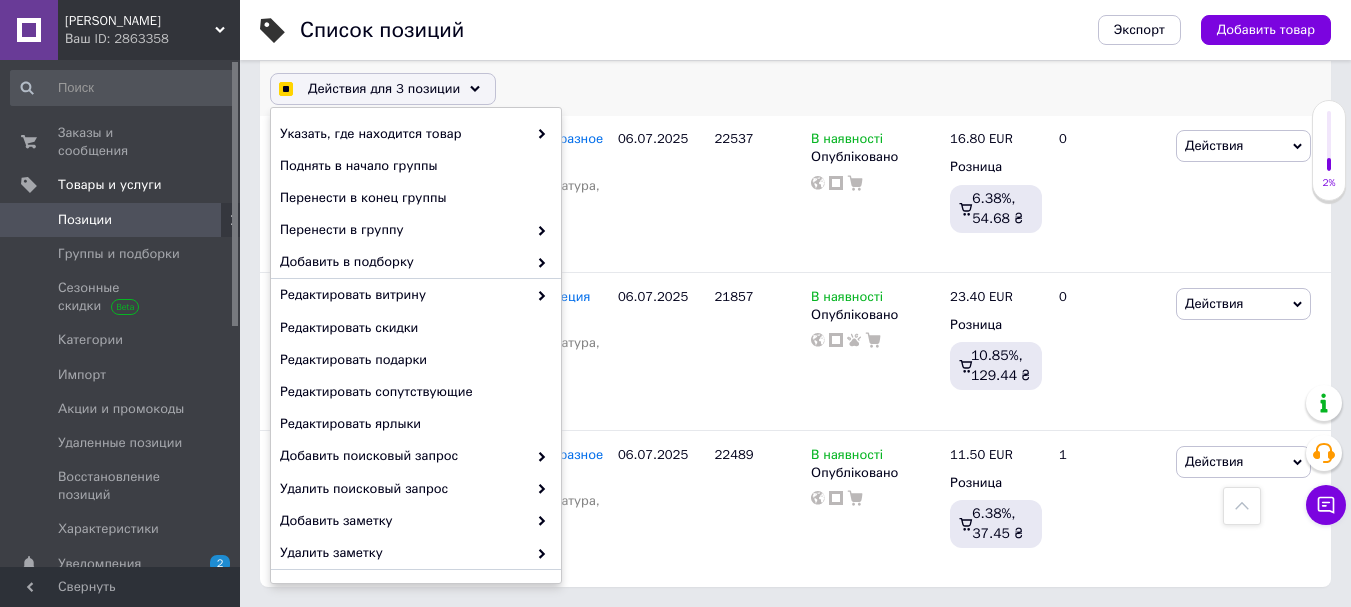 checkbox on "true" 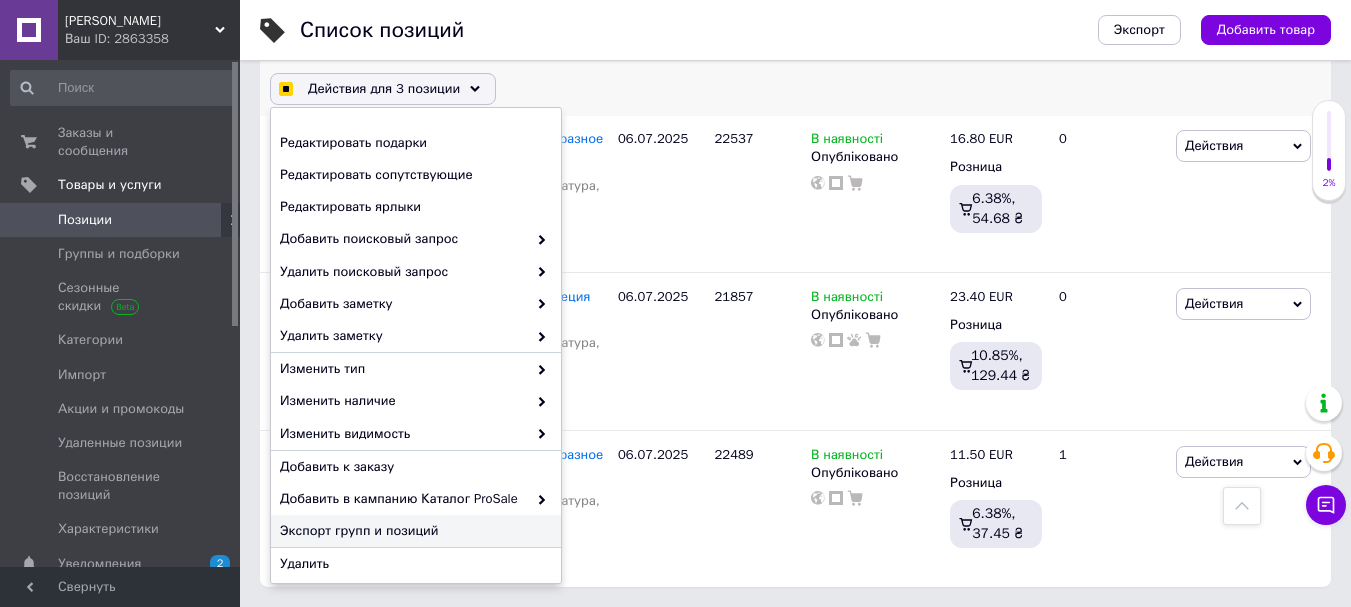 scroll, scrollTop: 224, scrollLeft: 0, axis: vertical 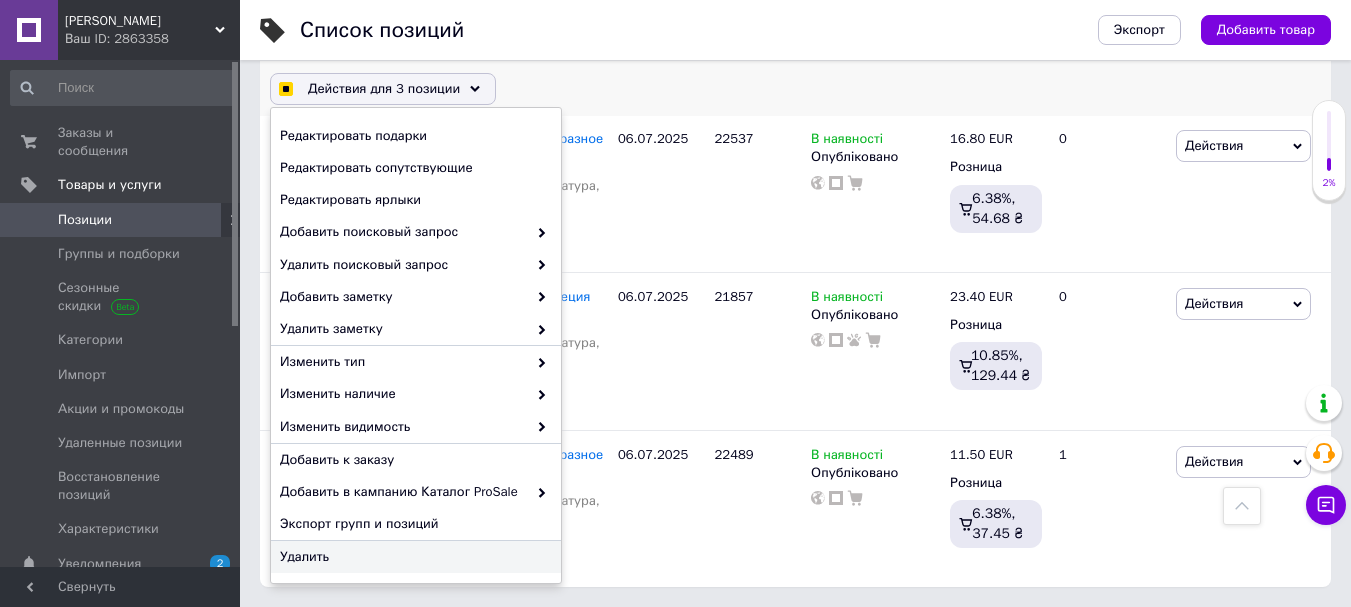 checkbox on "true" 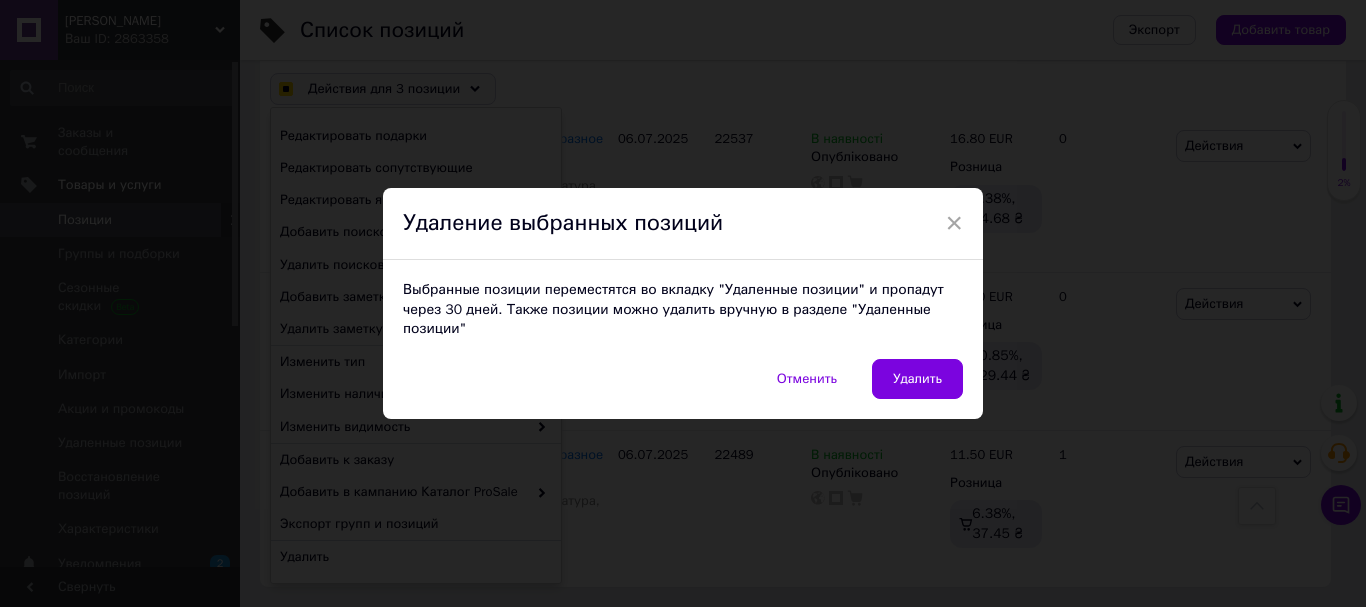 checkbox on "true" 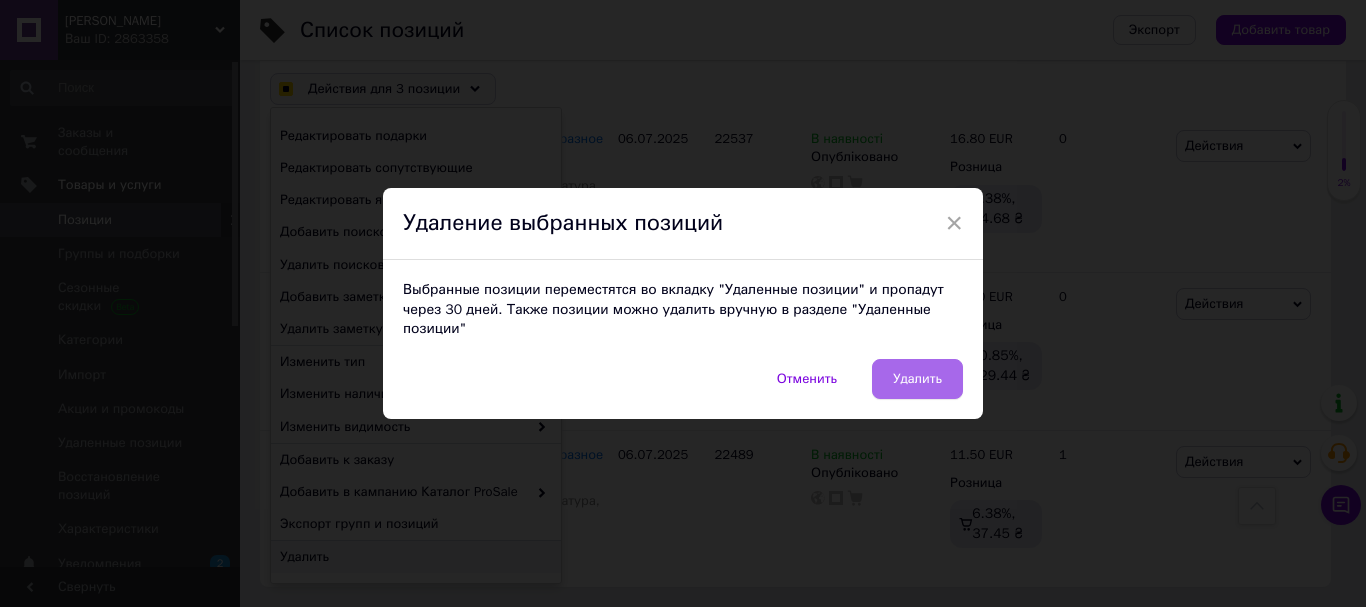 click on "Удалить" at bounding box center [917, 379] 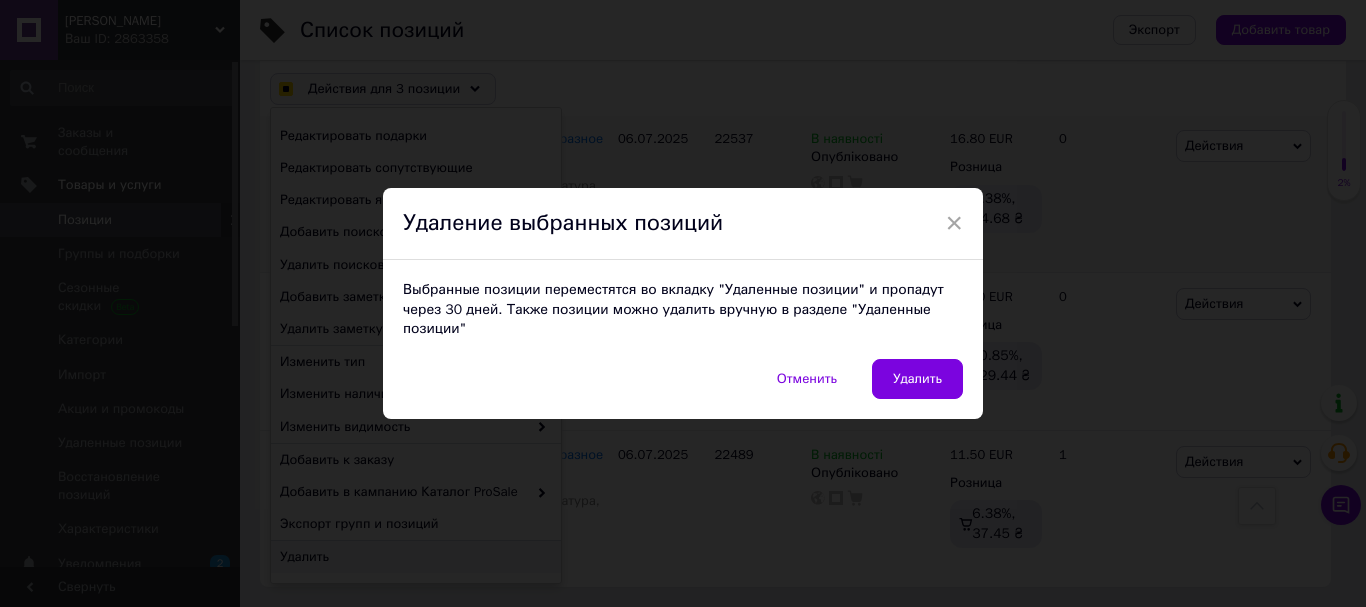 checkbox on "true" 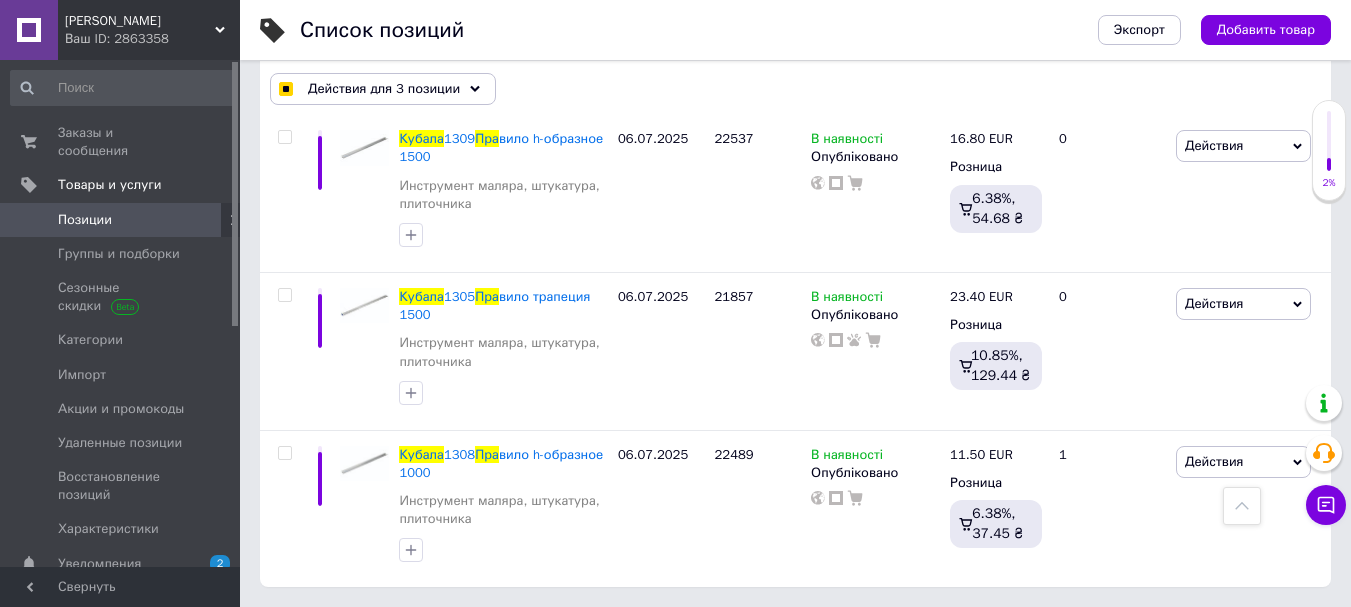 checkbox on "false" 